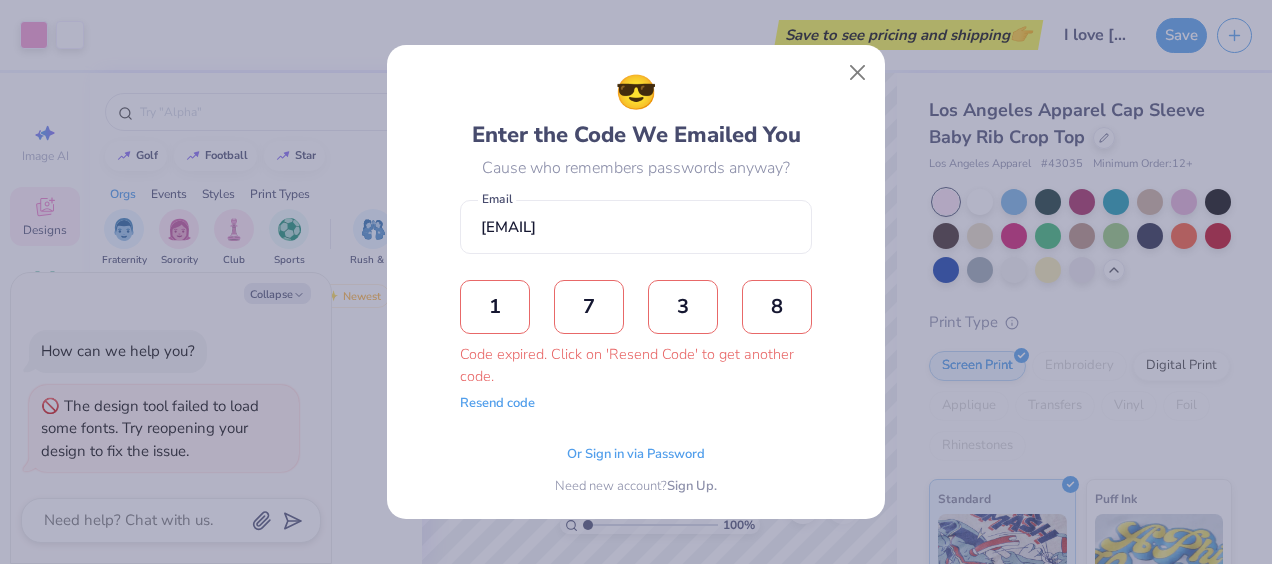 scroll, scrollTop: 0, scrollLeft: 0, axis: both 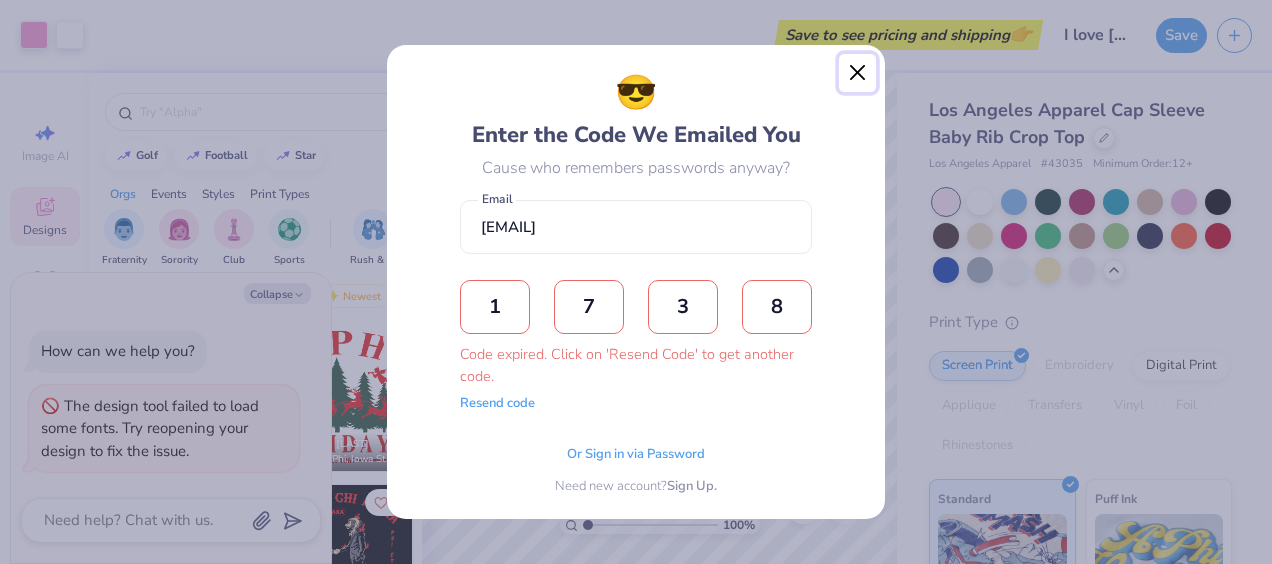 click at bounding box center [858, 73] 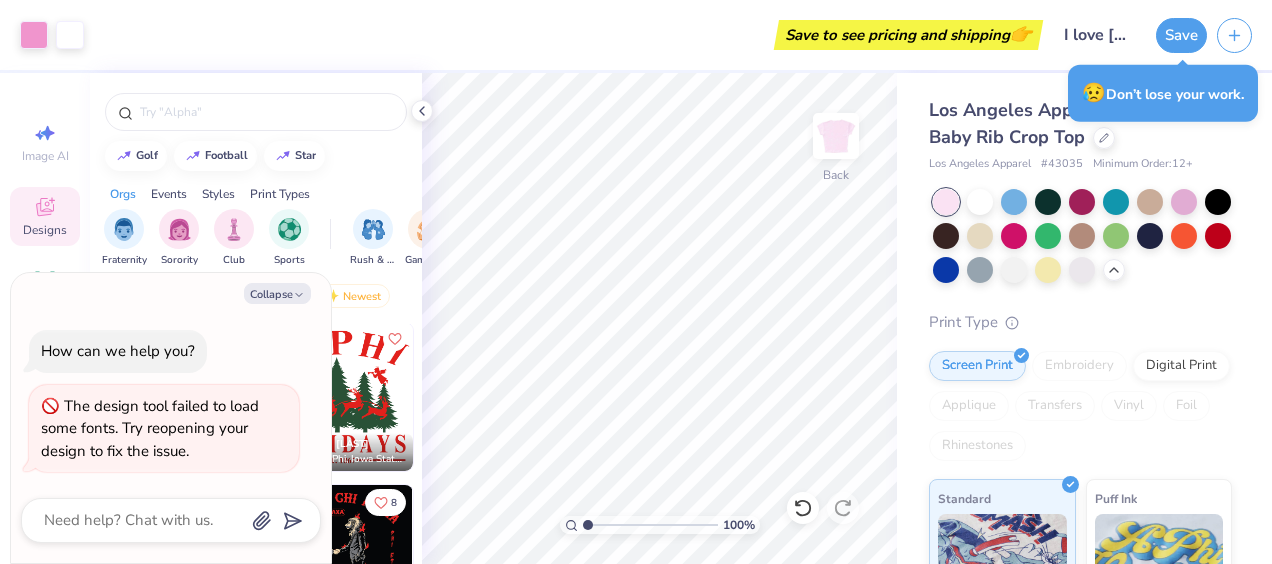 type on "x" 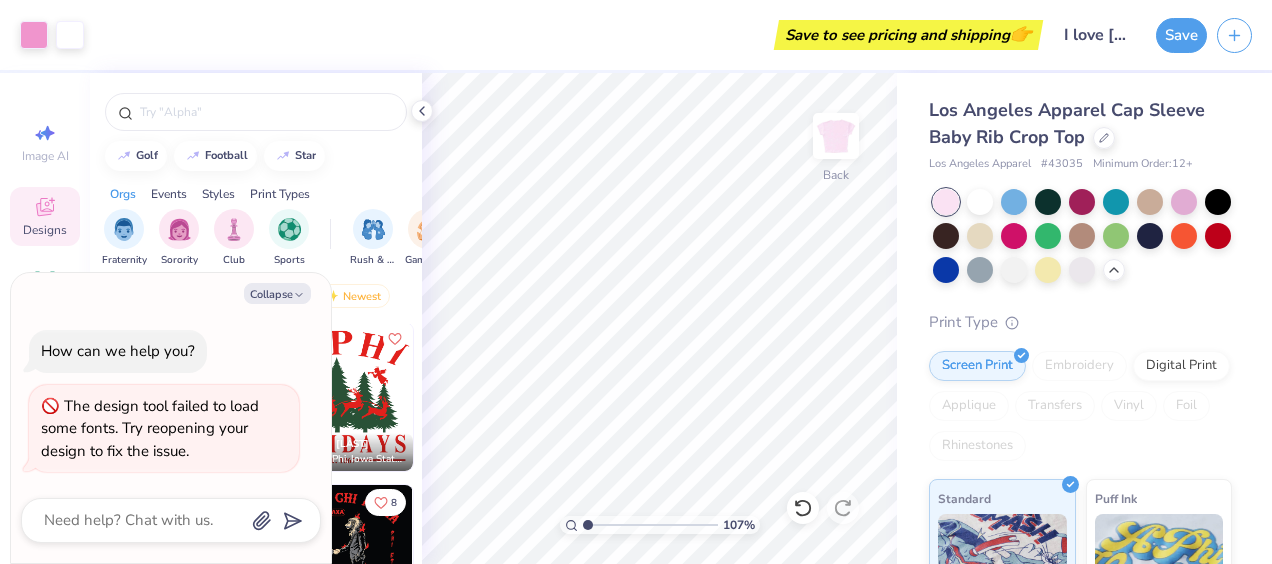 type on "1" 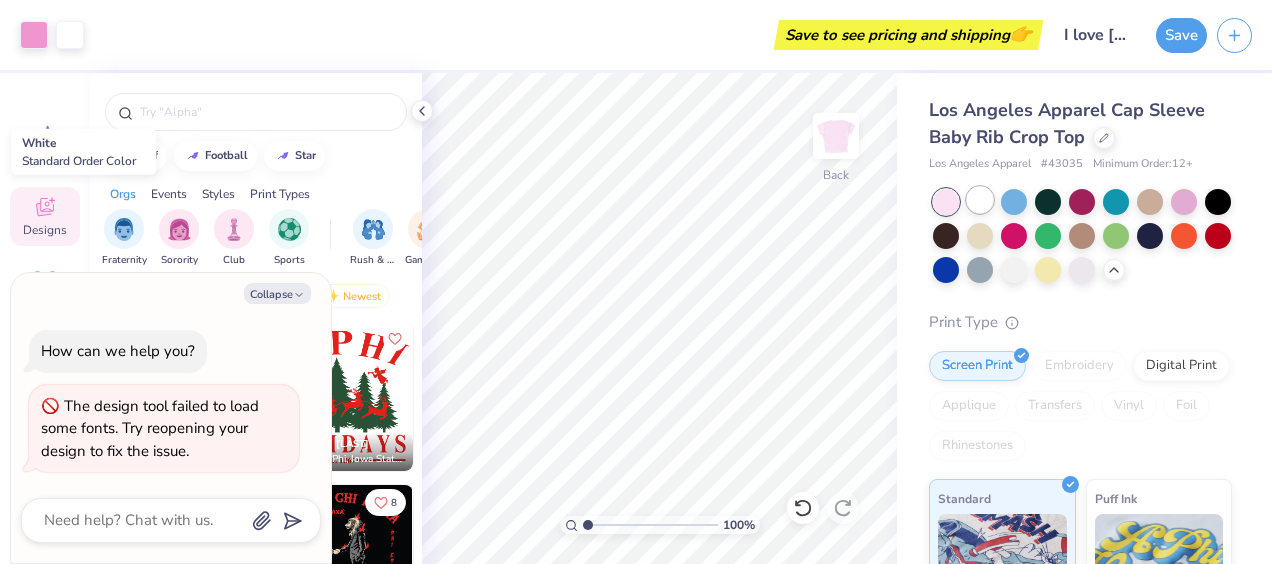 click at bounding box center [980, 200] 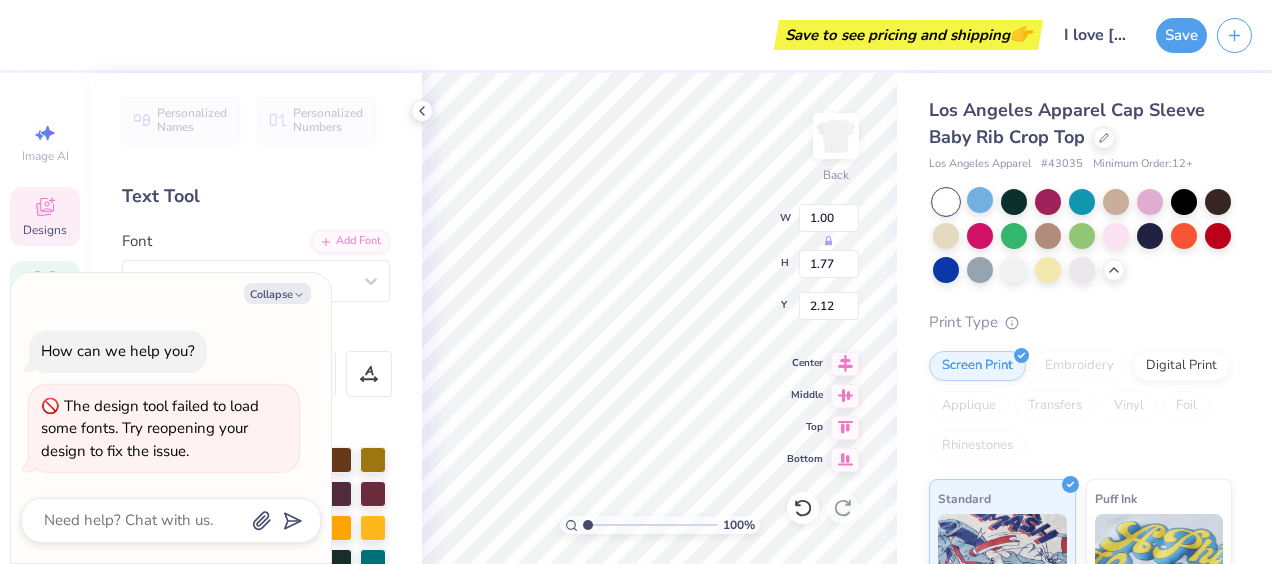 click on "Text Tool" at bounding box center (256, 196) 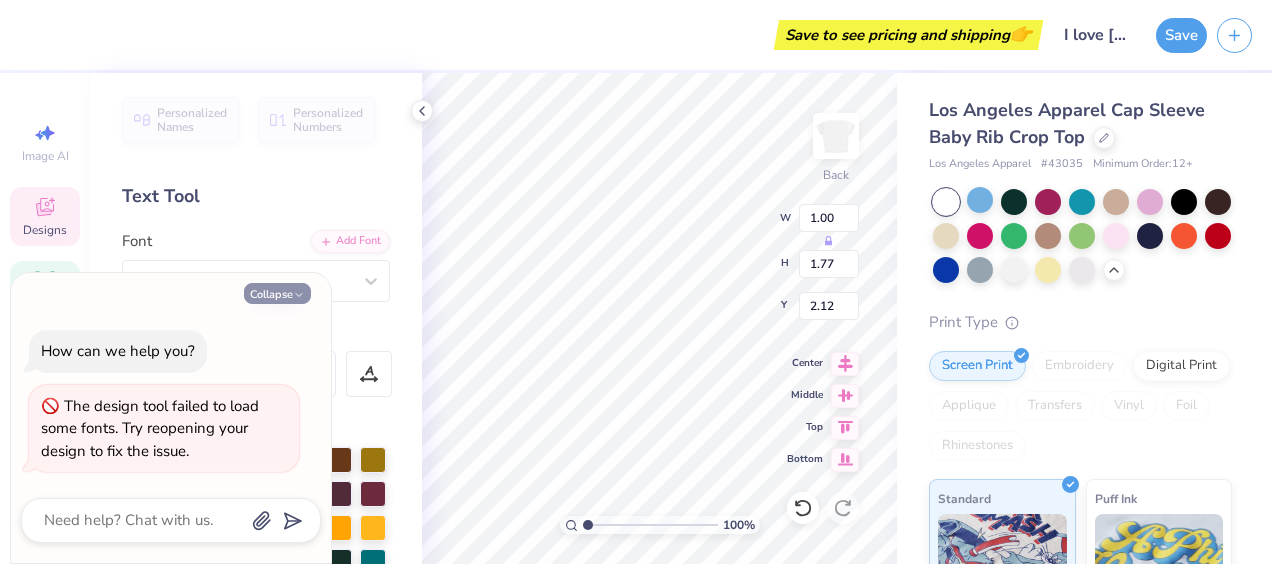 click 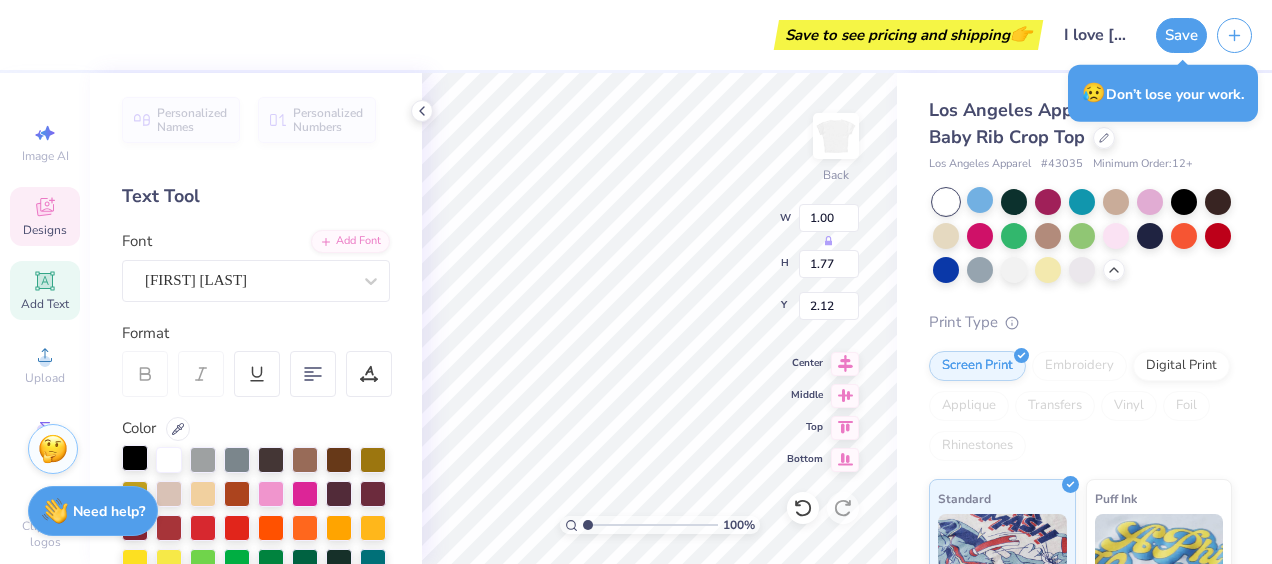 click at bounding box center [135, 458] 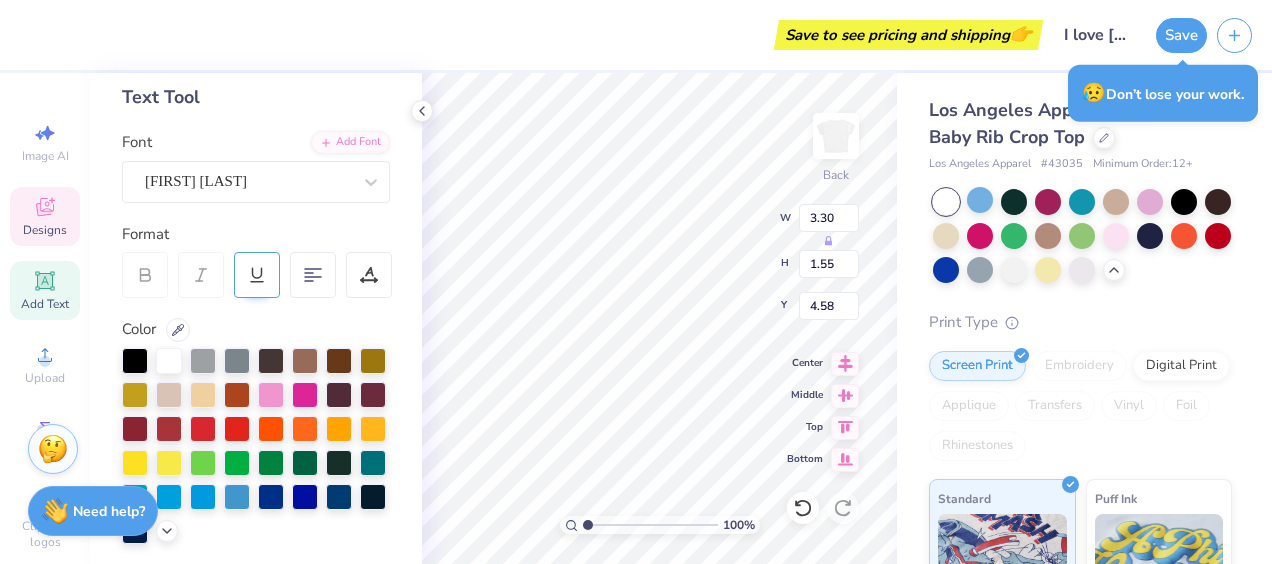 scroll, scrollTop: 108, scrollLeft: 0, axis: vertical 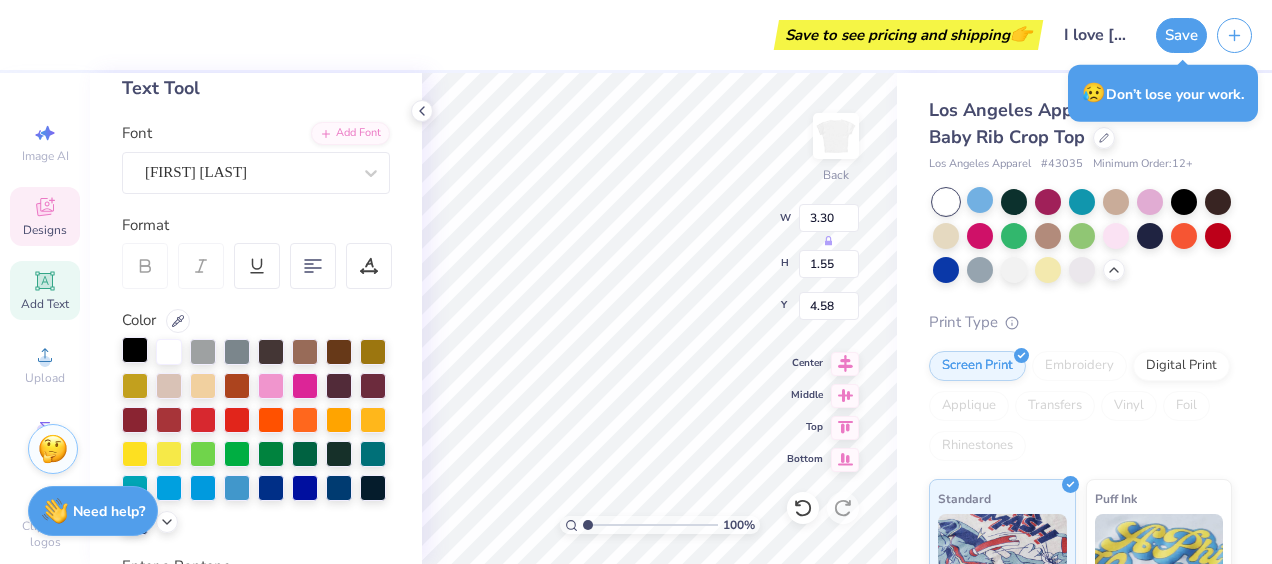 click at bounding box center (135, 350) 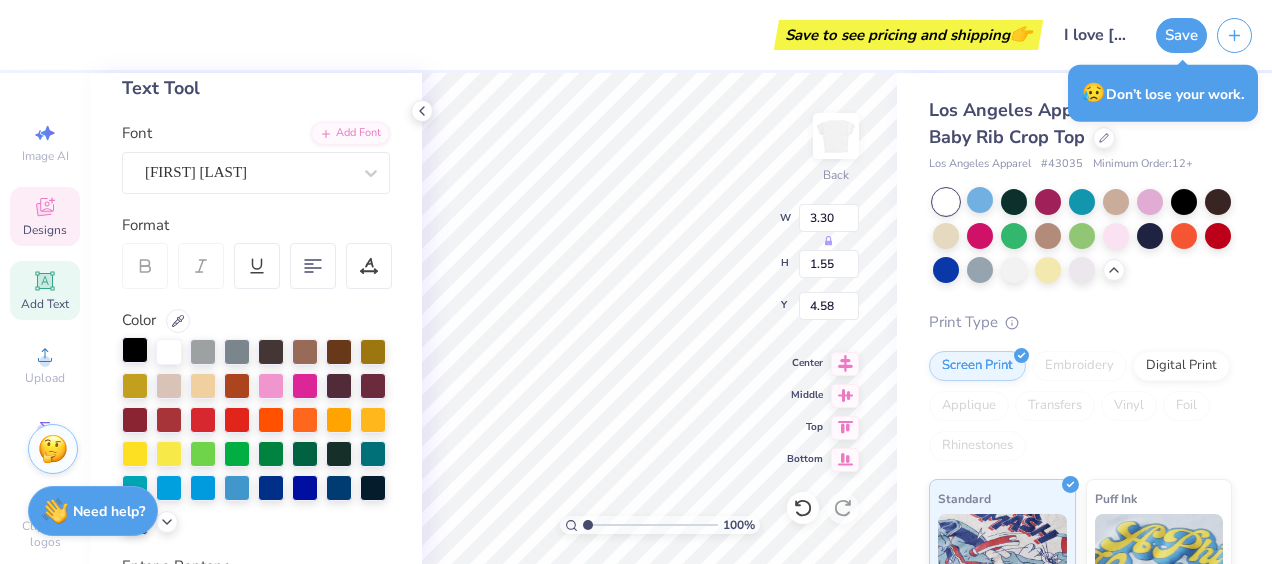 type on "2.40" 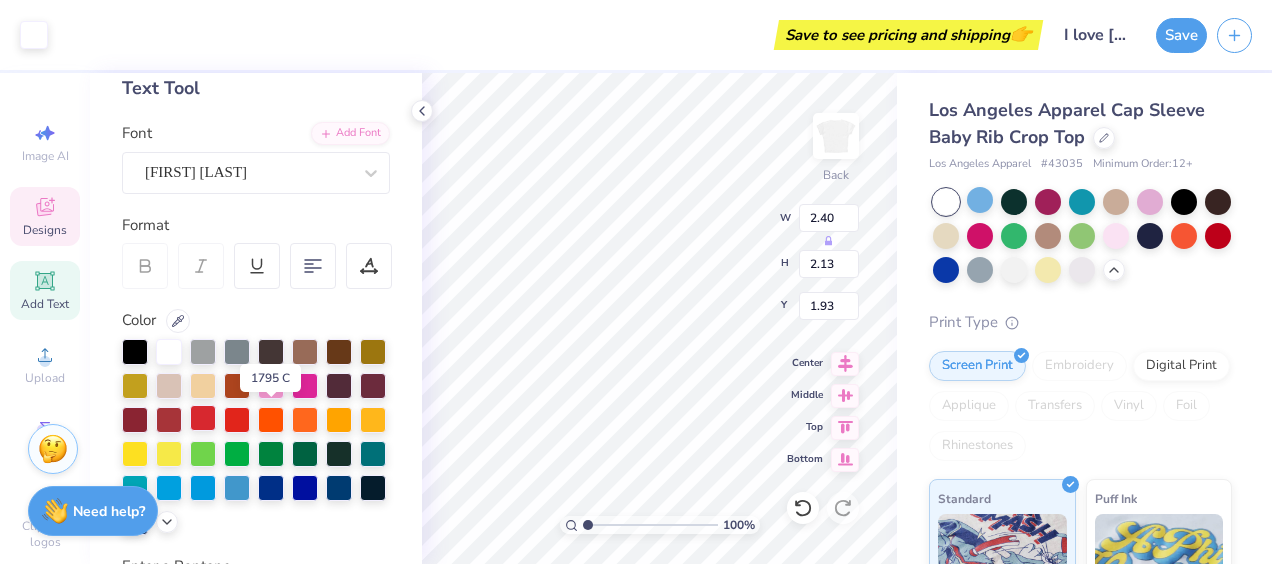 click at bounding box center (203, 418) 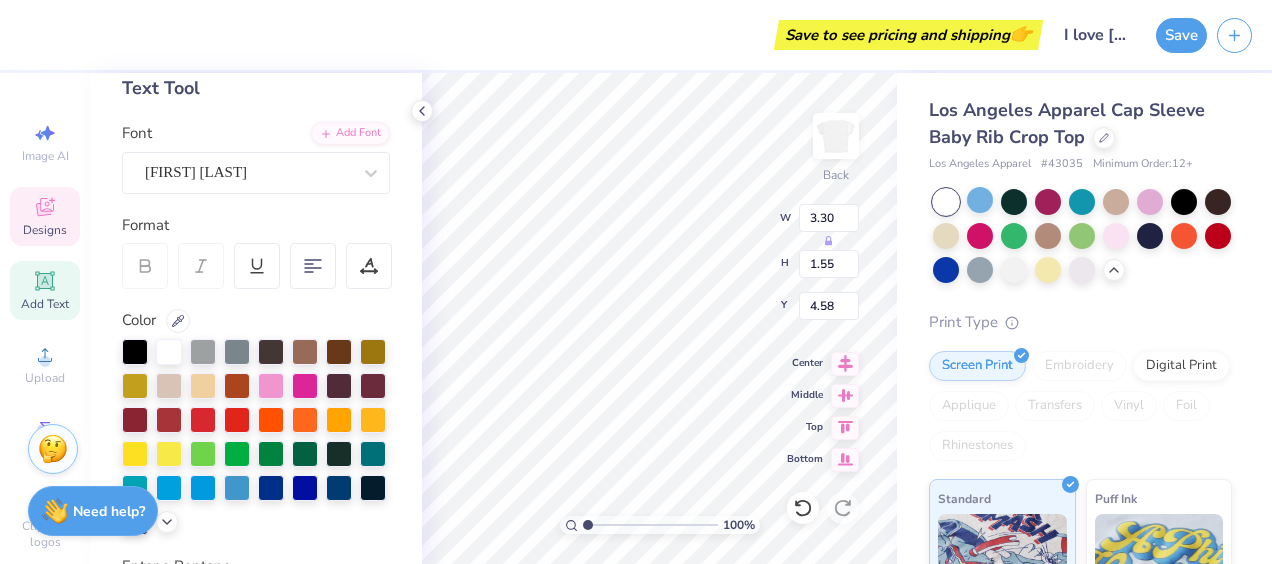 click at bounding box center (256, 437) 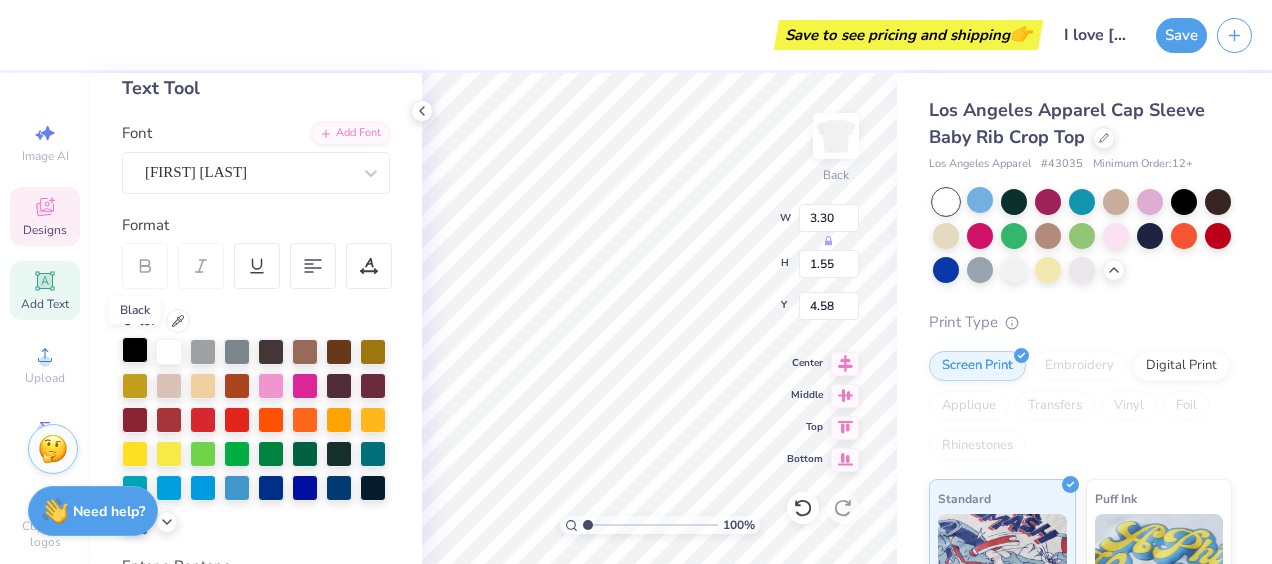 click at bounding box center [135, 350] 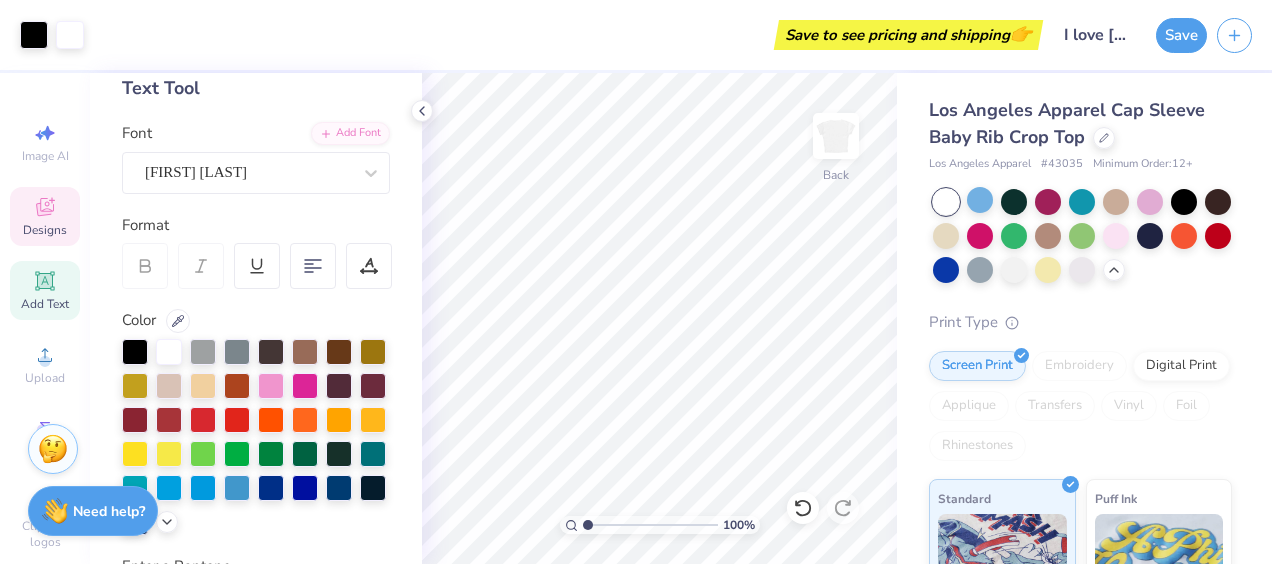 click 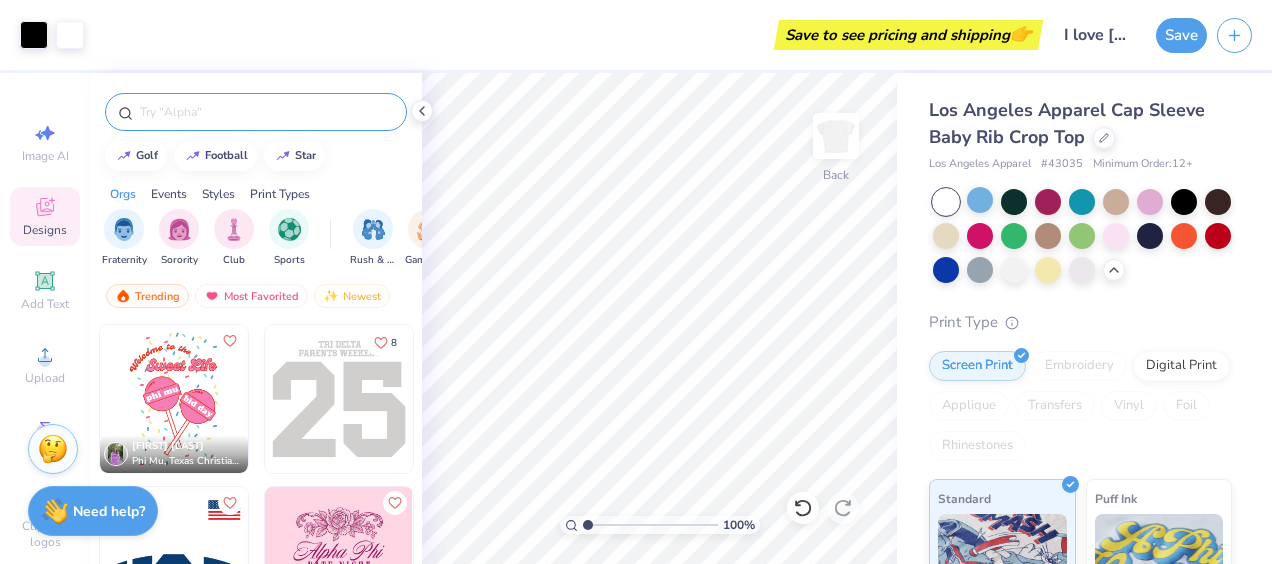 click at bounding box center (266, 112) 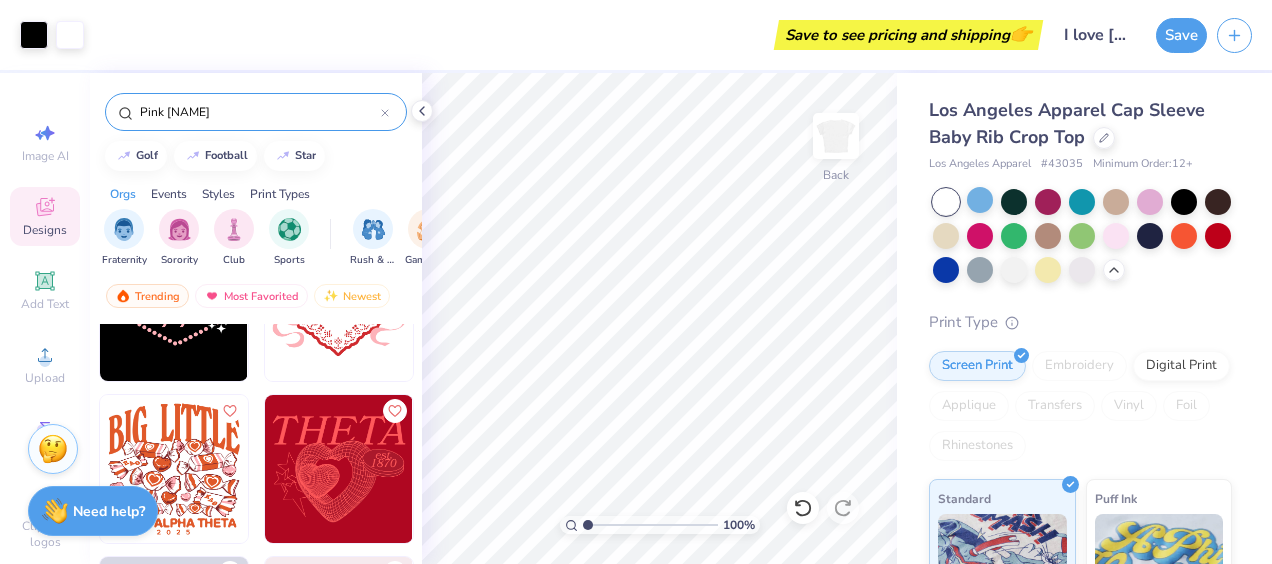 scroll, scrollTop: 2530, scrollLeft: 0, axis: vertical 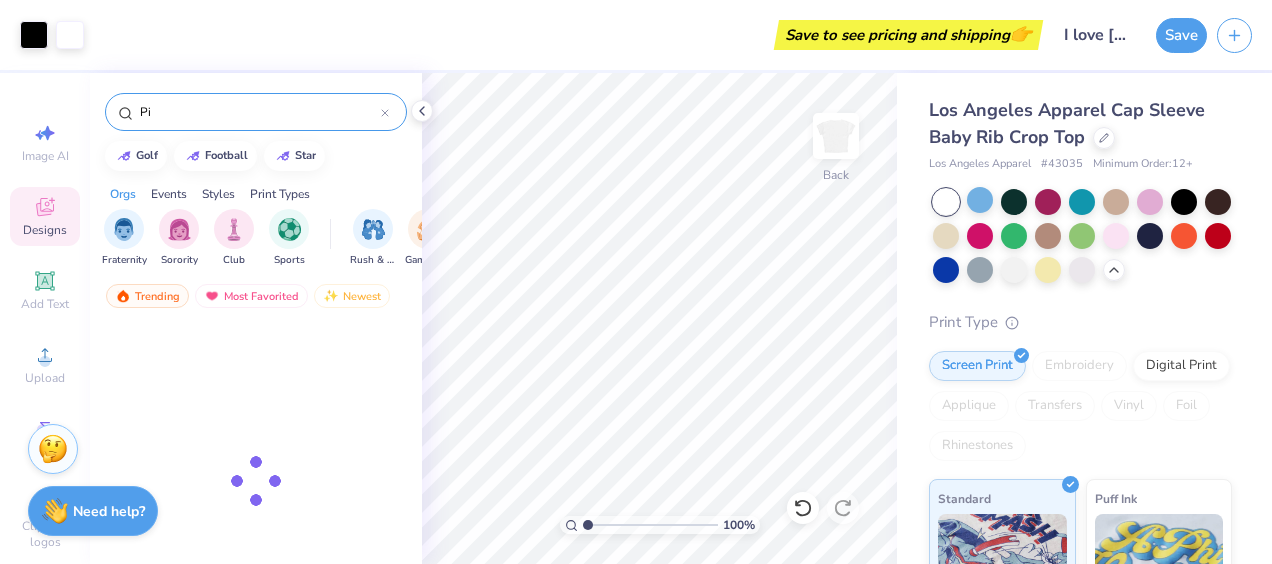 type on "P" 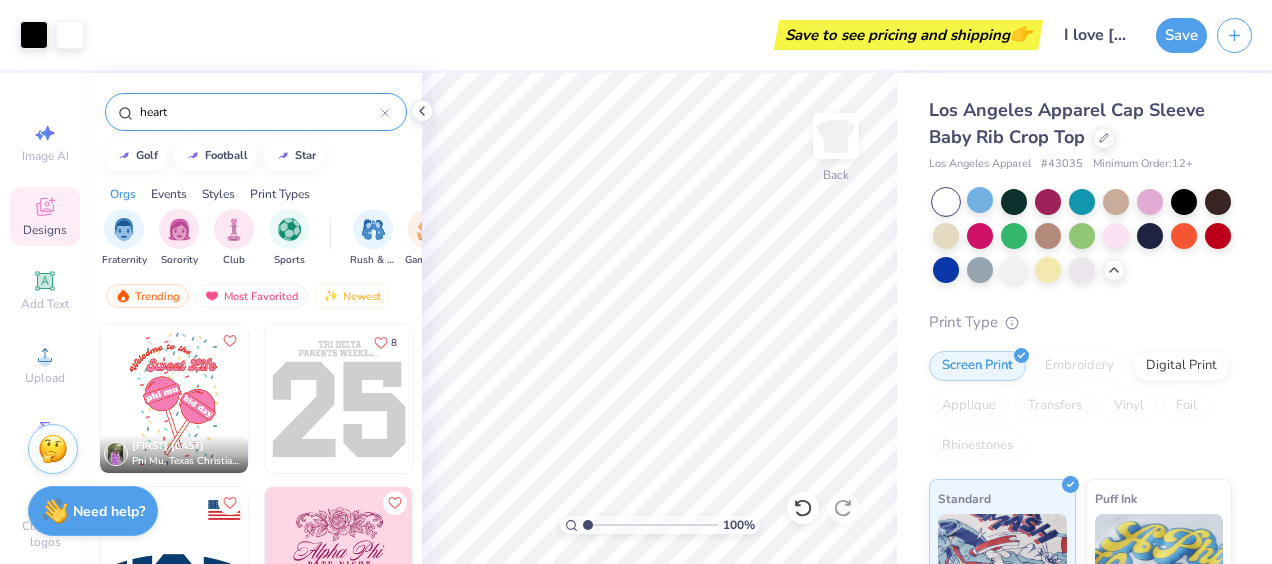 type on "heart" 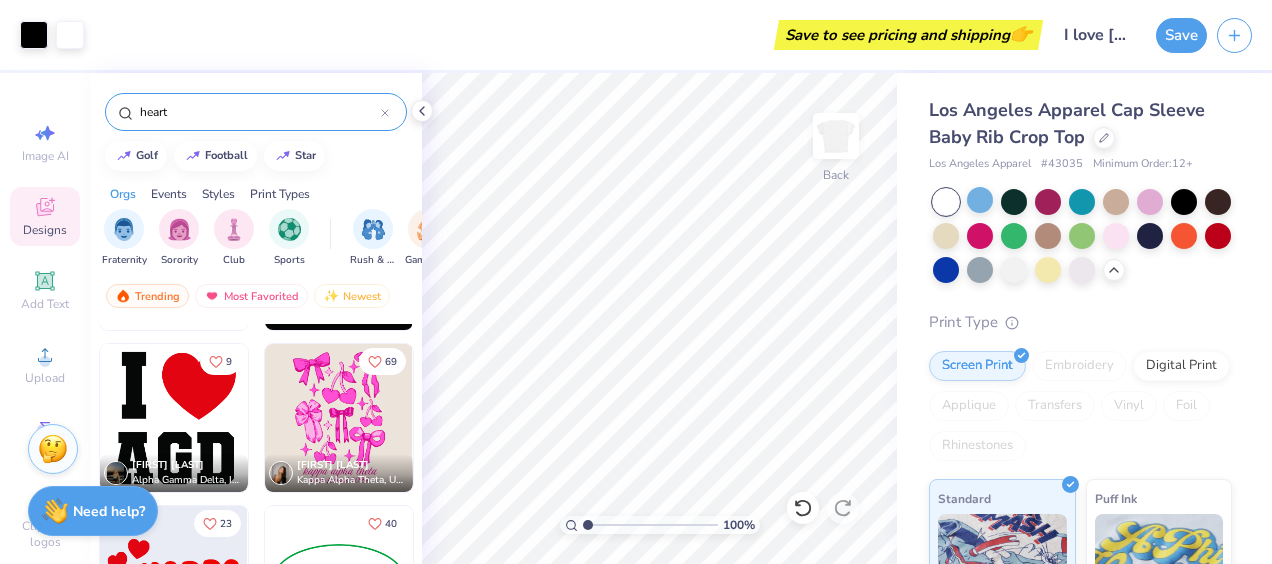 scroll, scrollTop: 3870, scrollLeft: 0, axis: vertical 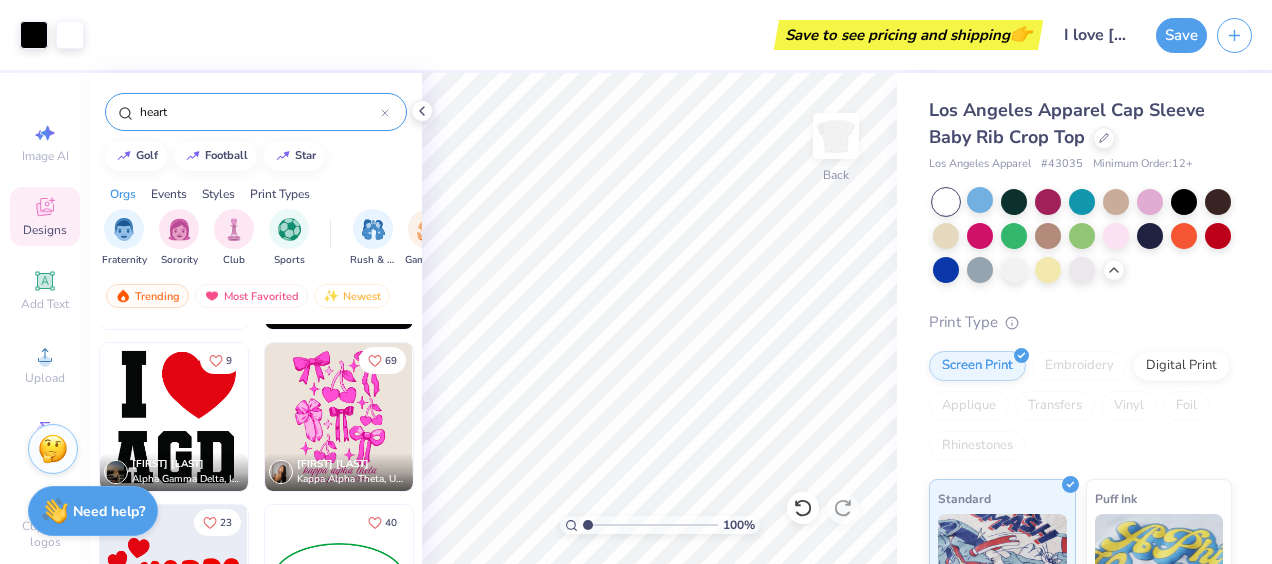 click at bounding box center (174, 417) 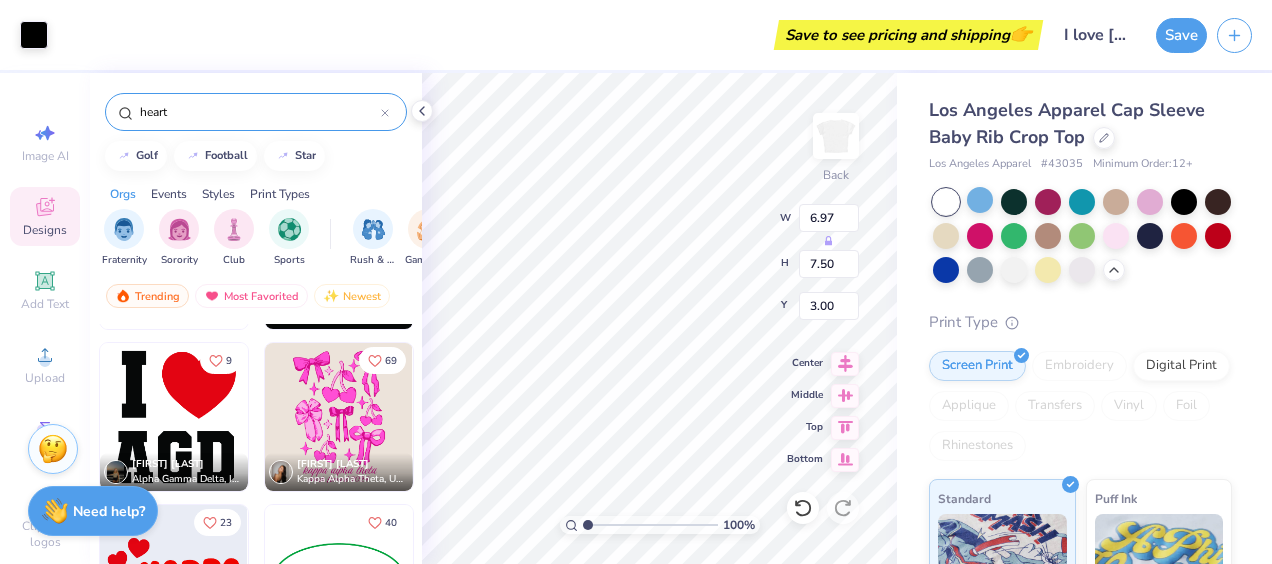 type on "6.87" 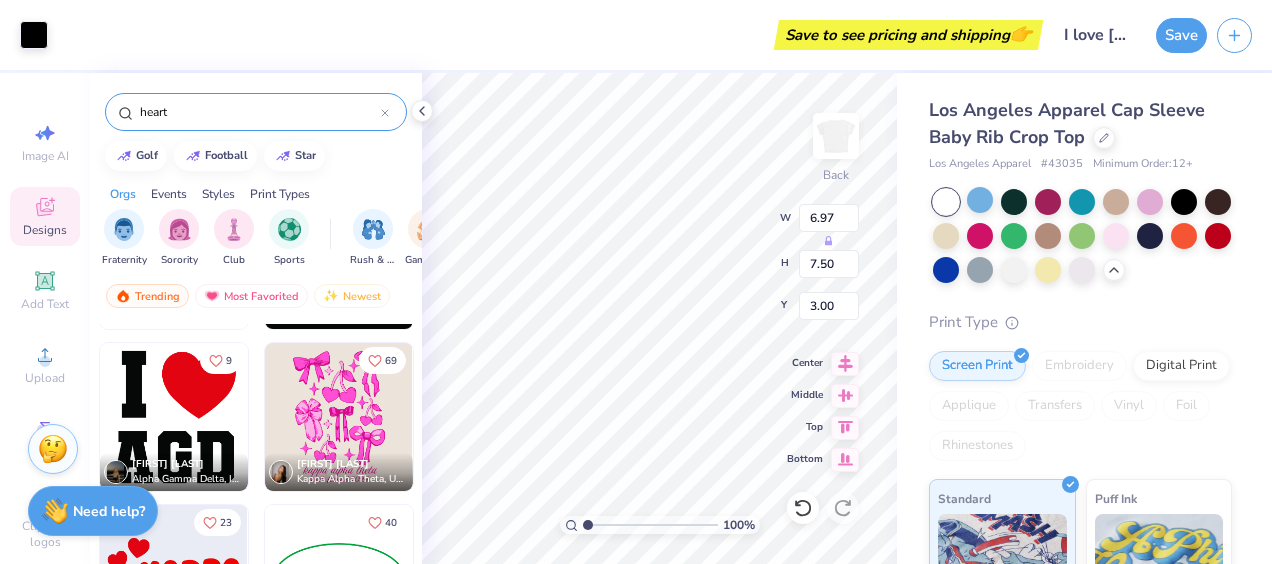 type on "2.96" 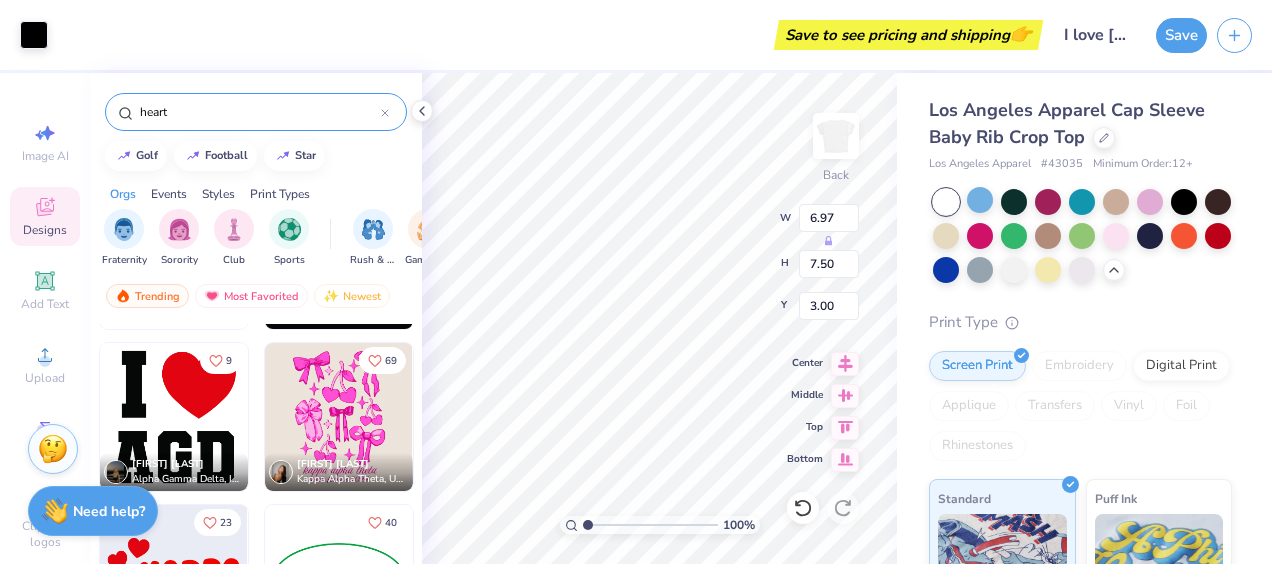 type on "7.54" 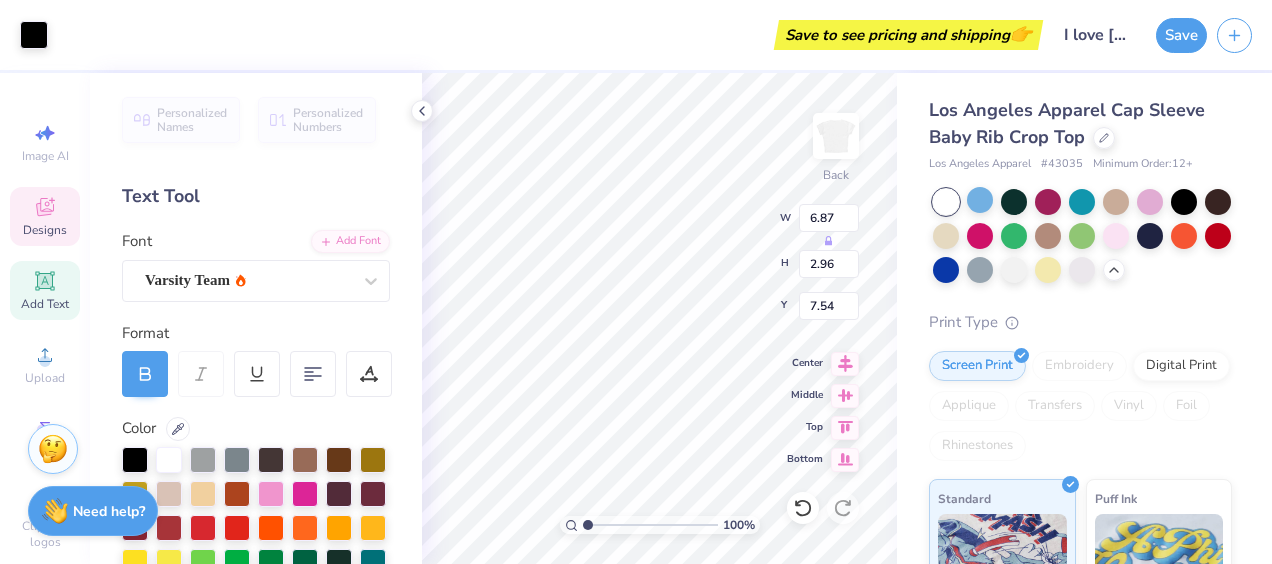 scroll, scrollTop: 16, scrollLeft: 2, axis: both 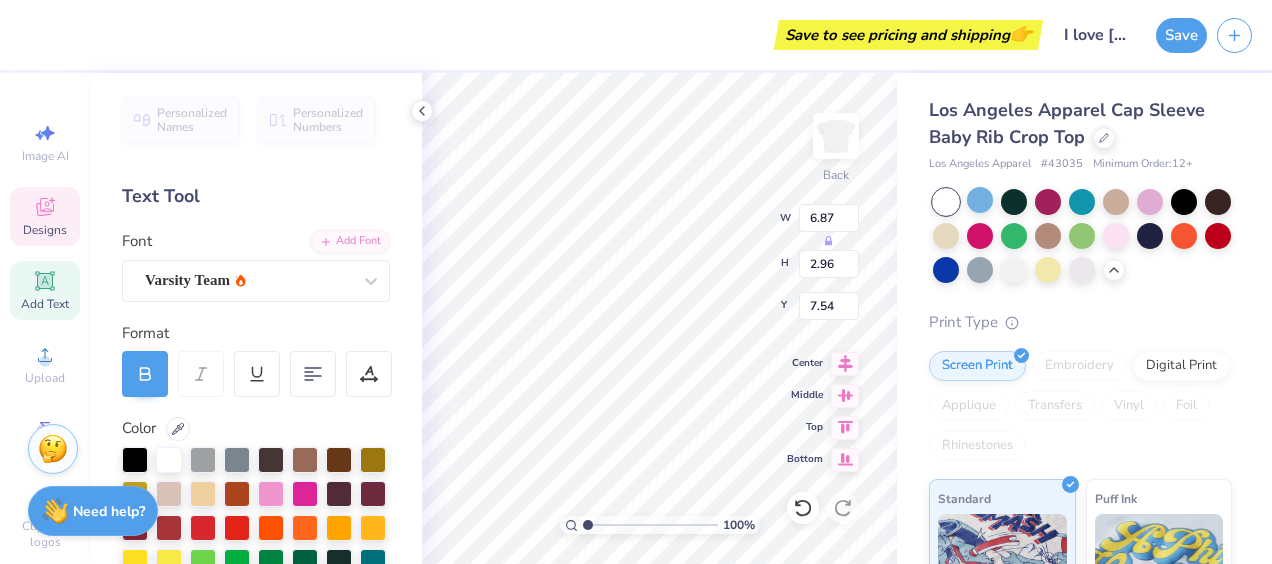 type 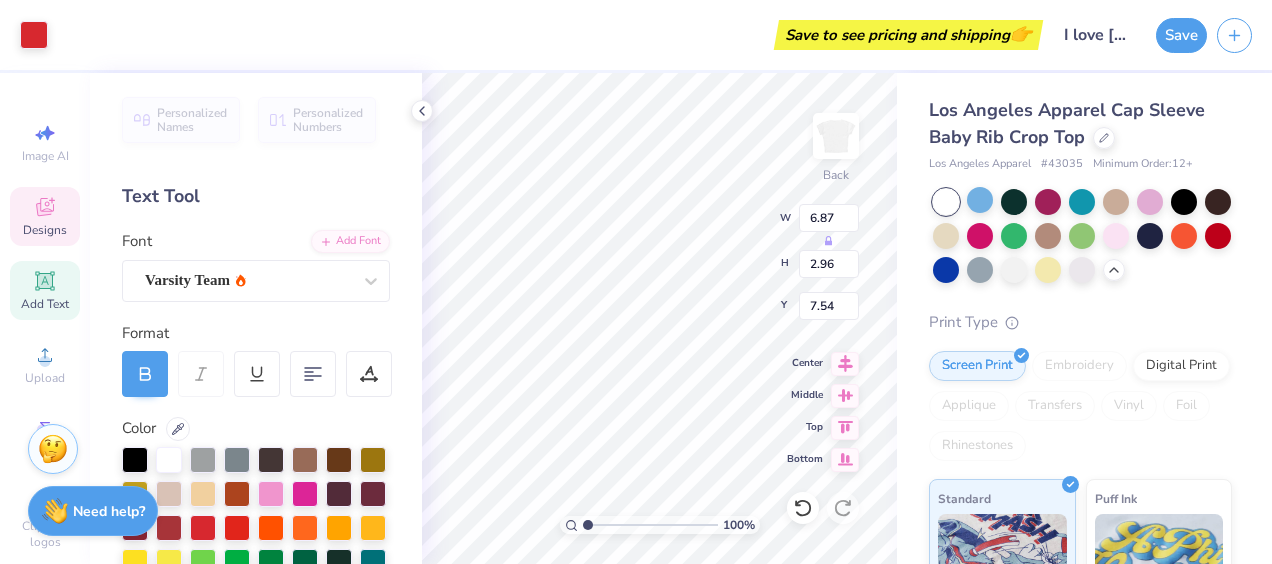 type on "4.16" 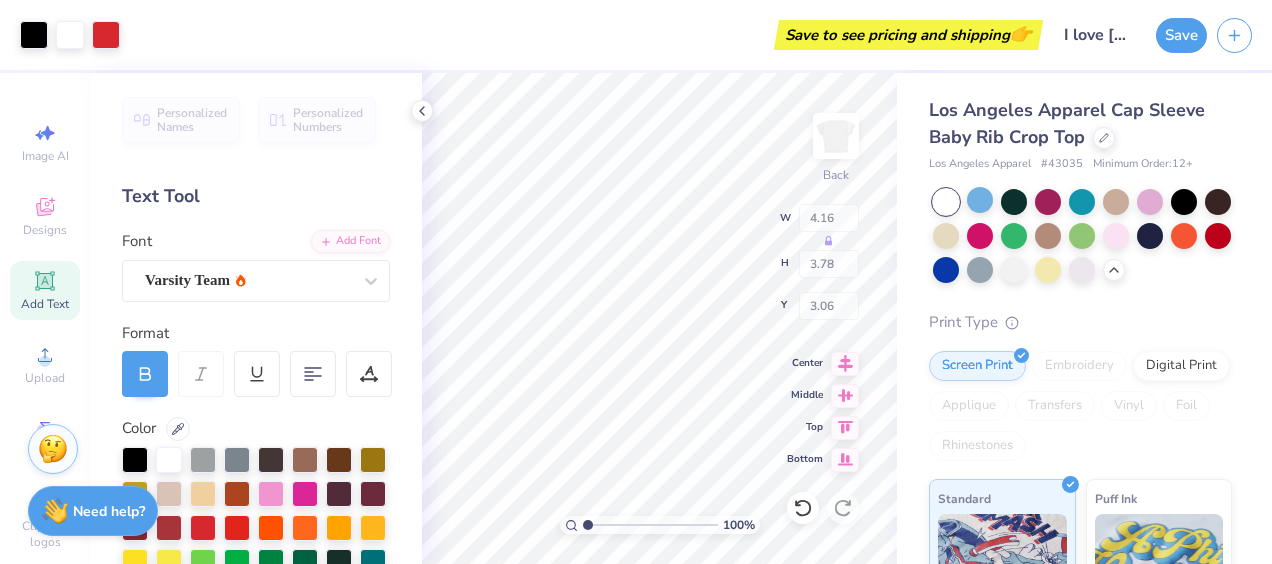 type on "2.59" 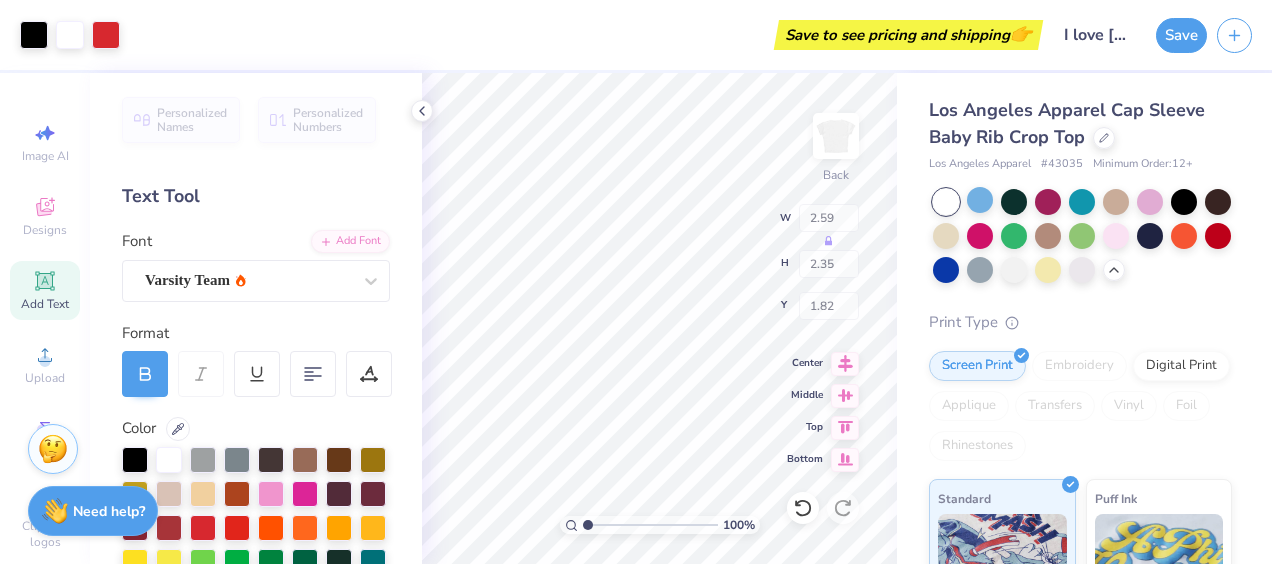 type on "1.82" 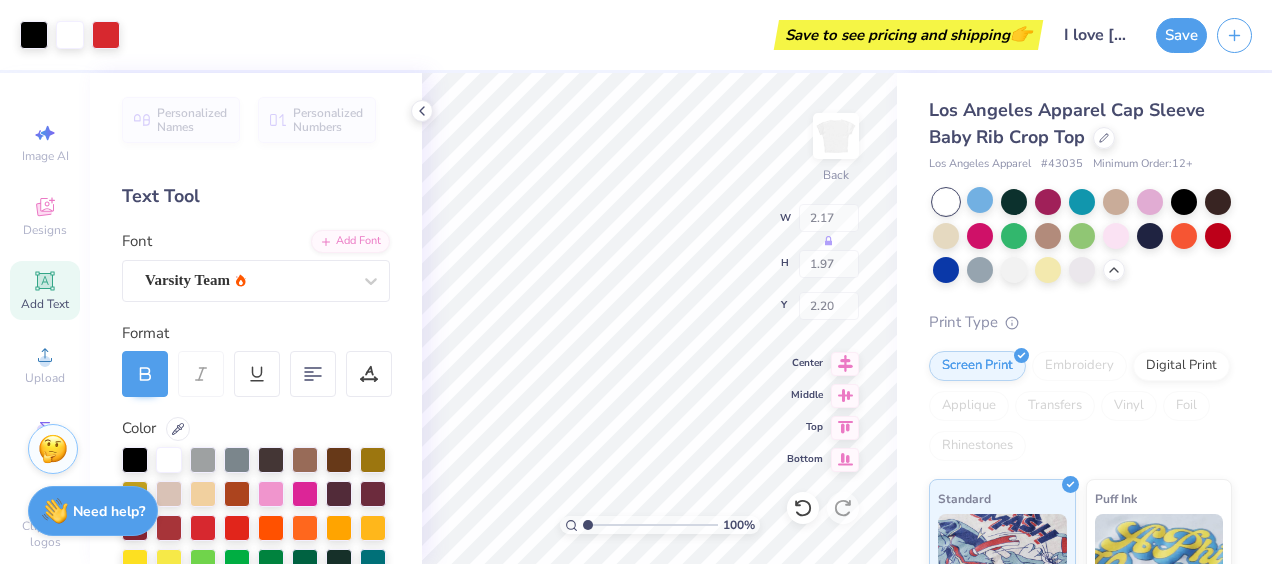 type on "2.17" 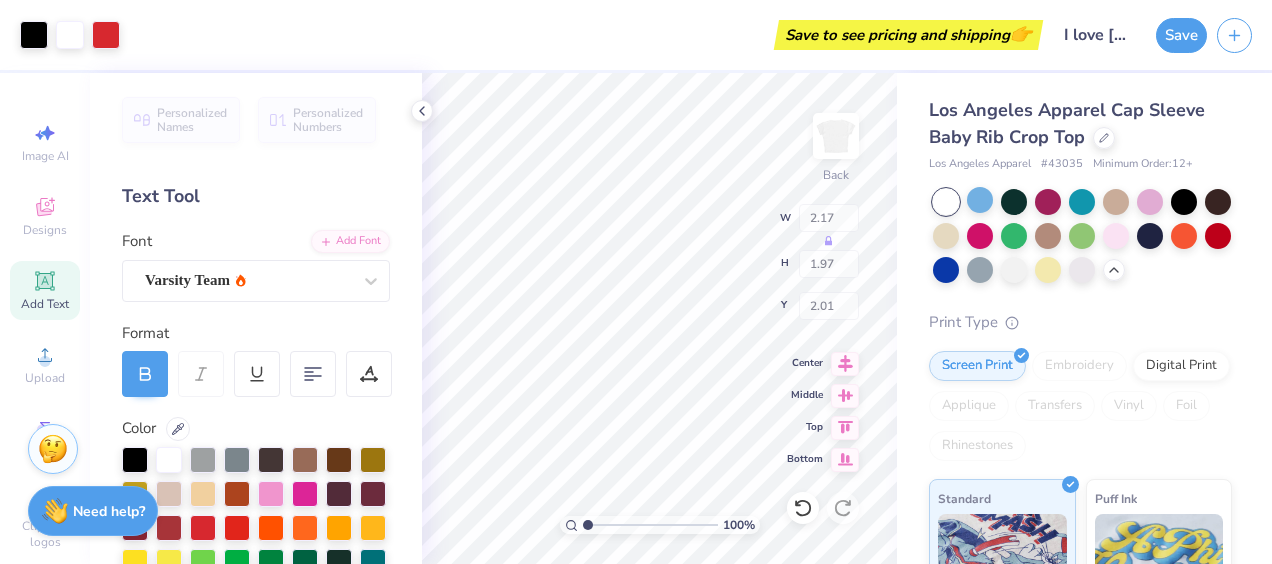 type on "2.01" 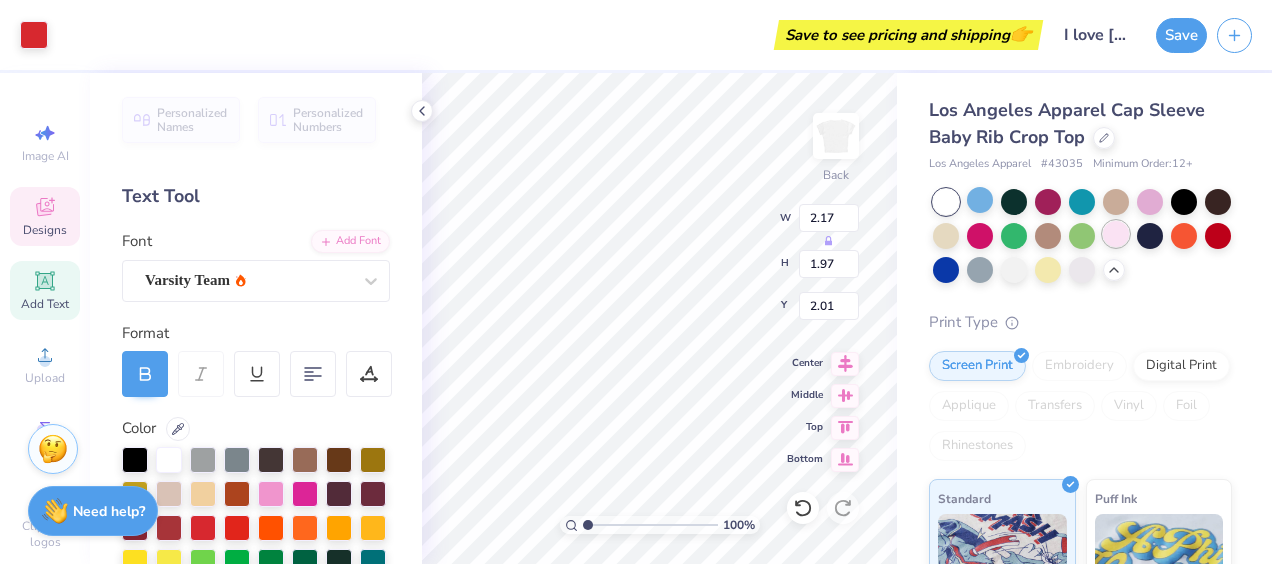 click at bounding box center (1116, 234) 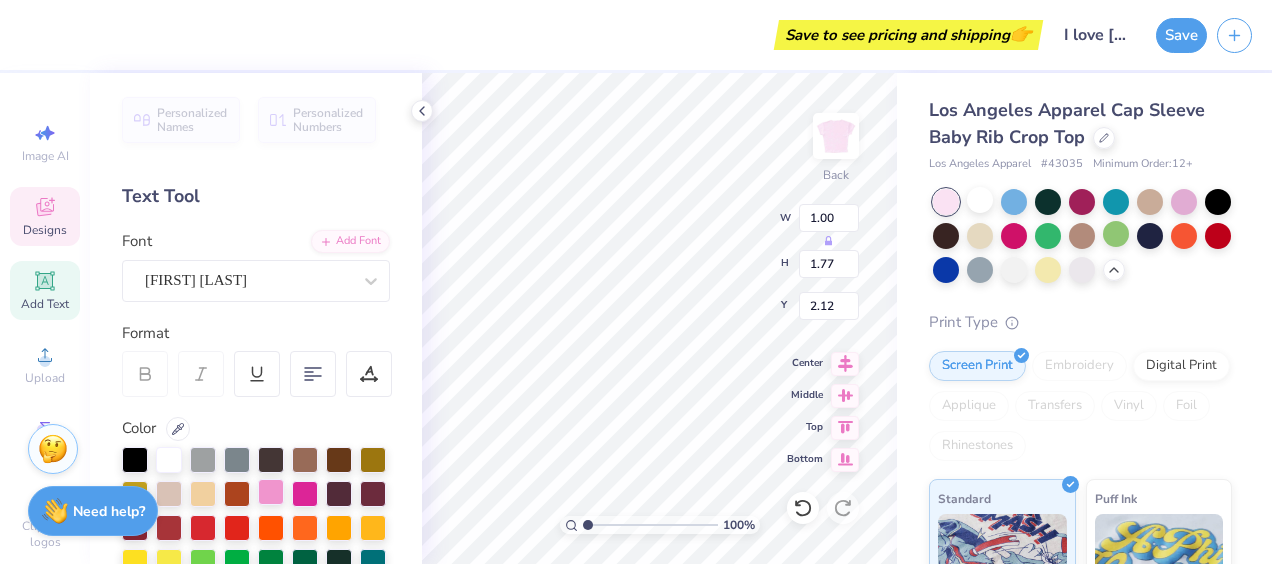 click at bounding box center [271, 492] 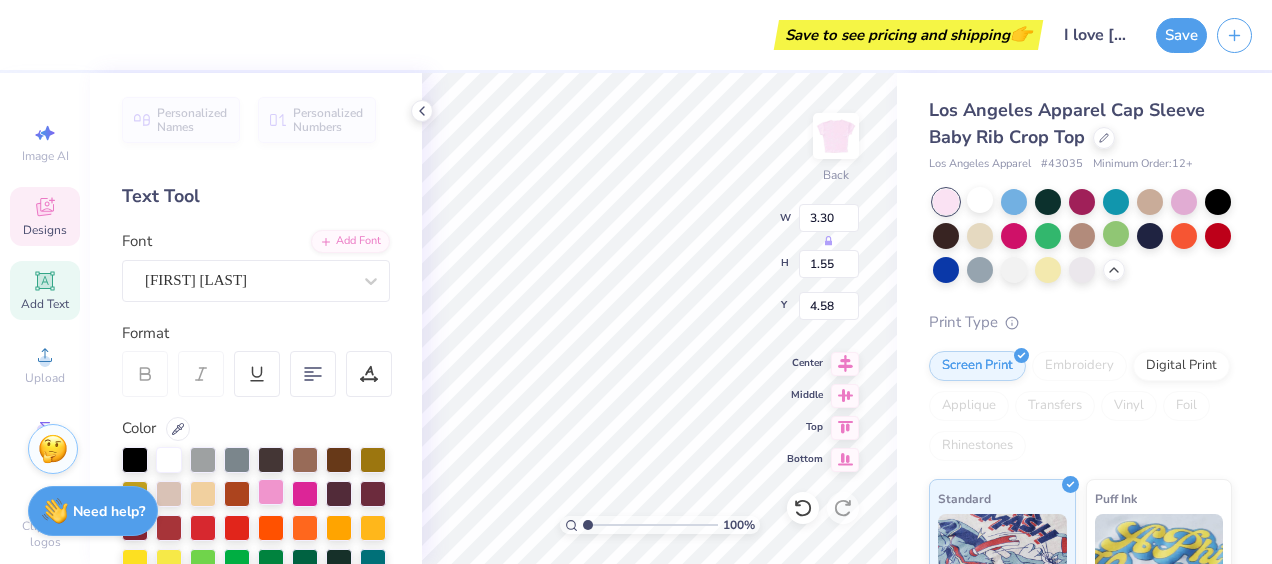 type on "3.30" 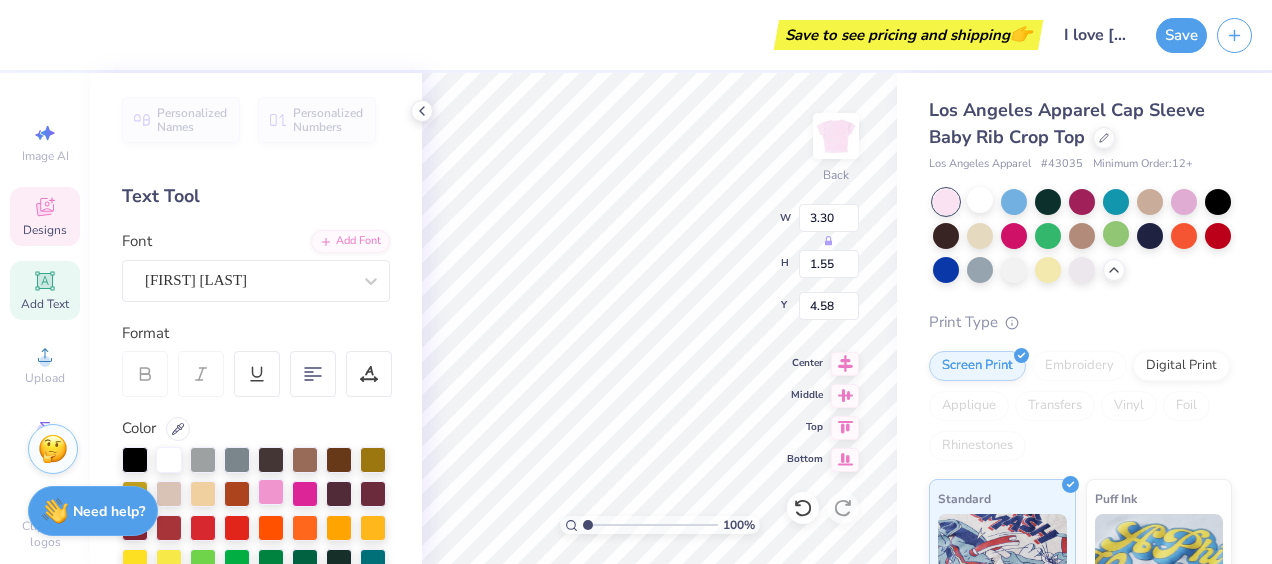 click at bounding box center (271, 492) 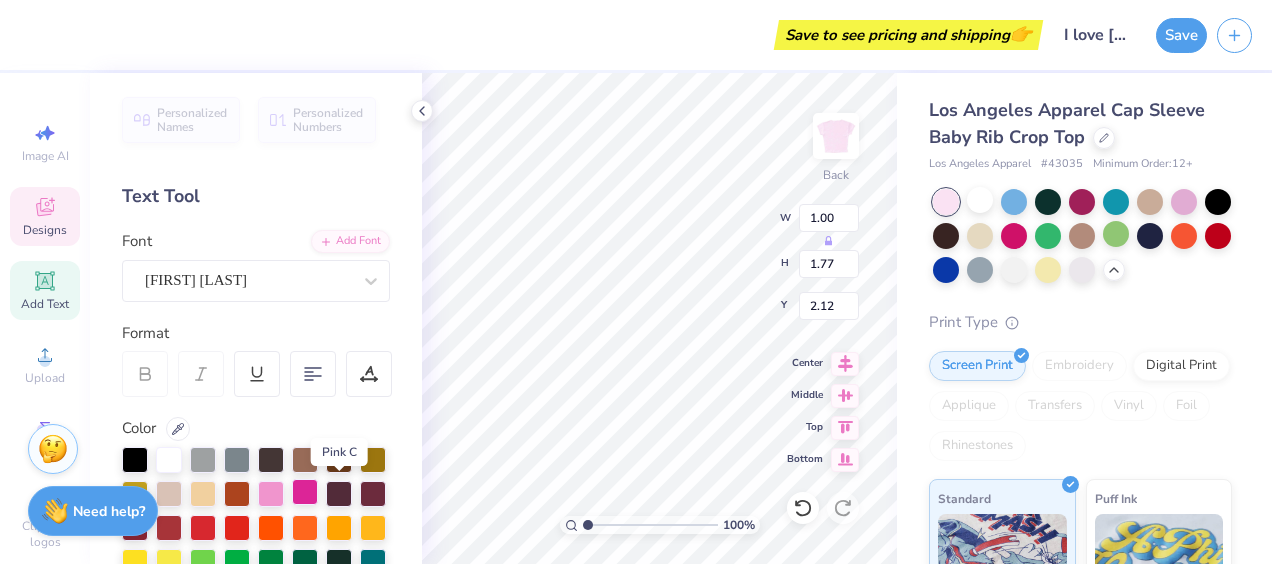 click at bounding box center [305, 492] 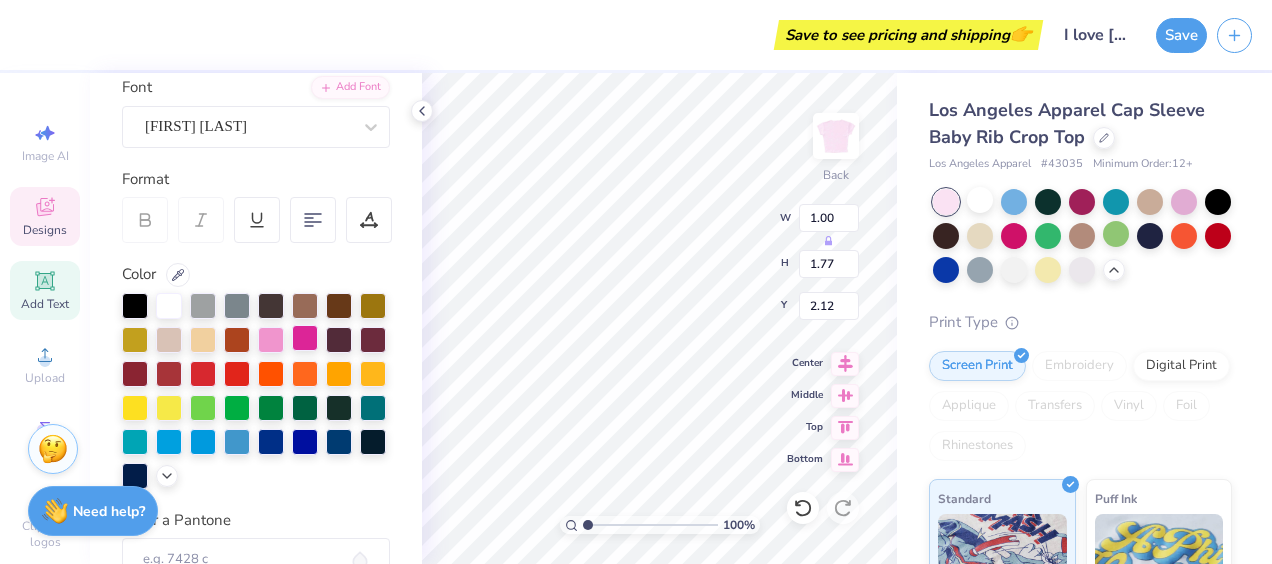 scroll, scrollTop: 370, scrollLeft: 0, axis: vertical 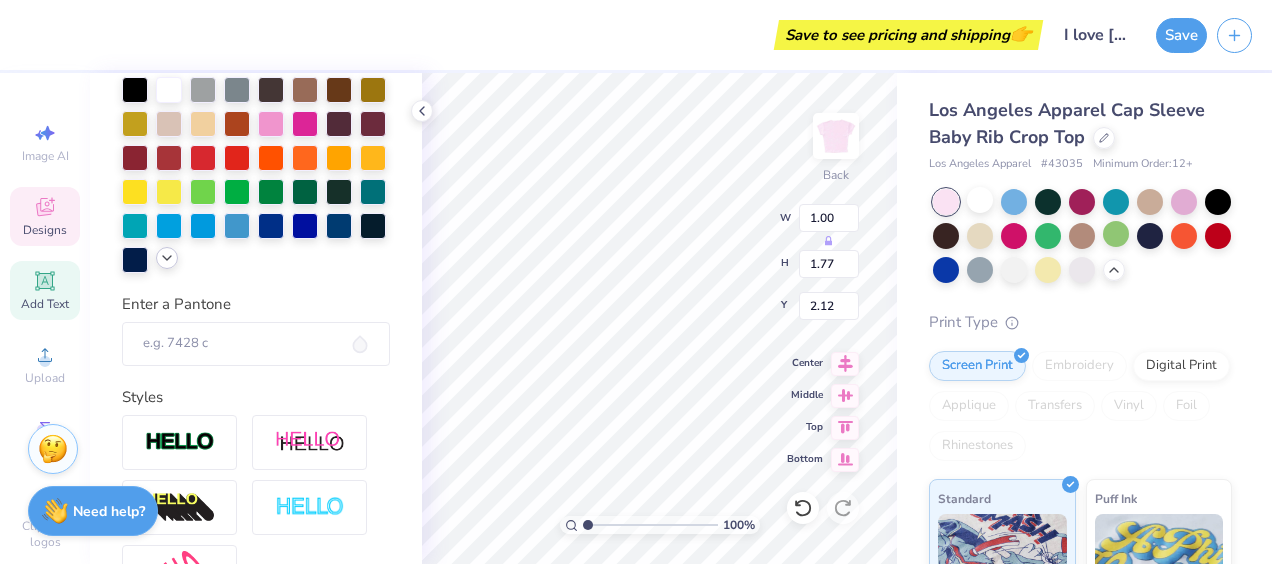click at bounding box center (167, 258) 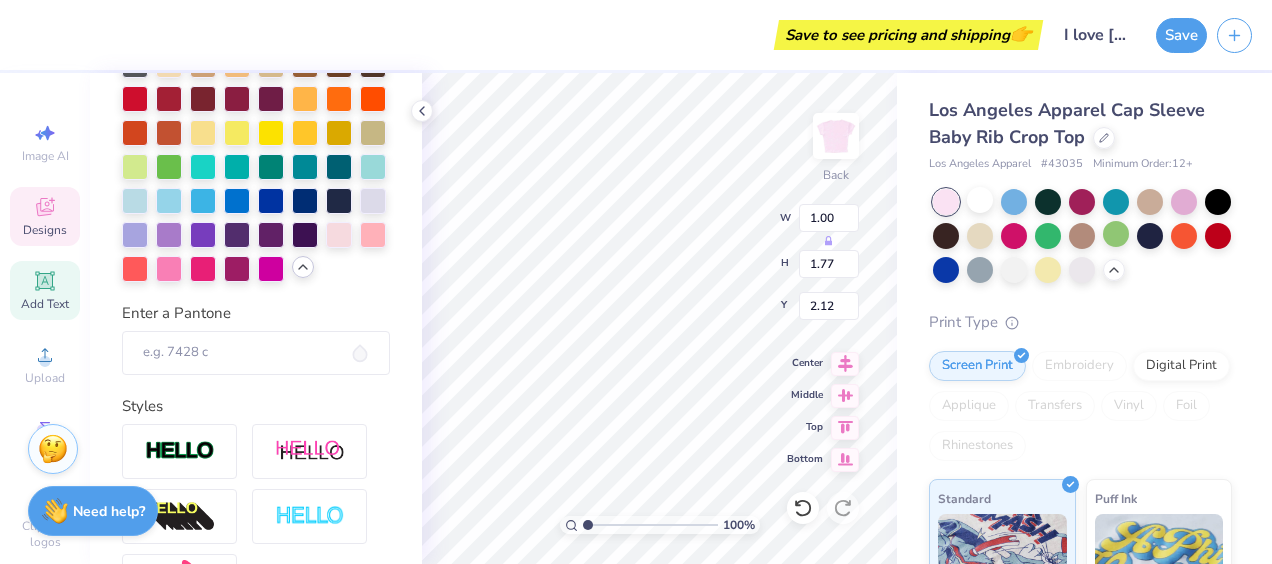 scroll, scrollTop: 595, scrollLeft: 0, axis: vertical 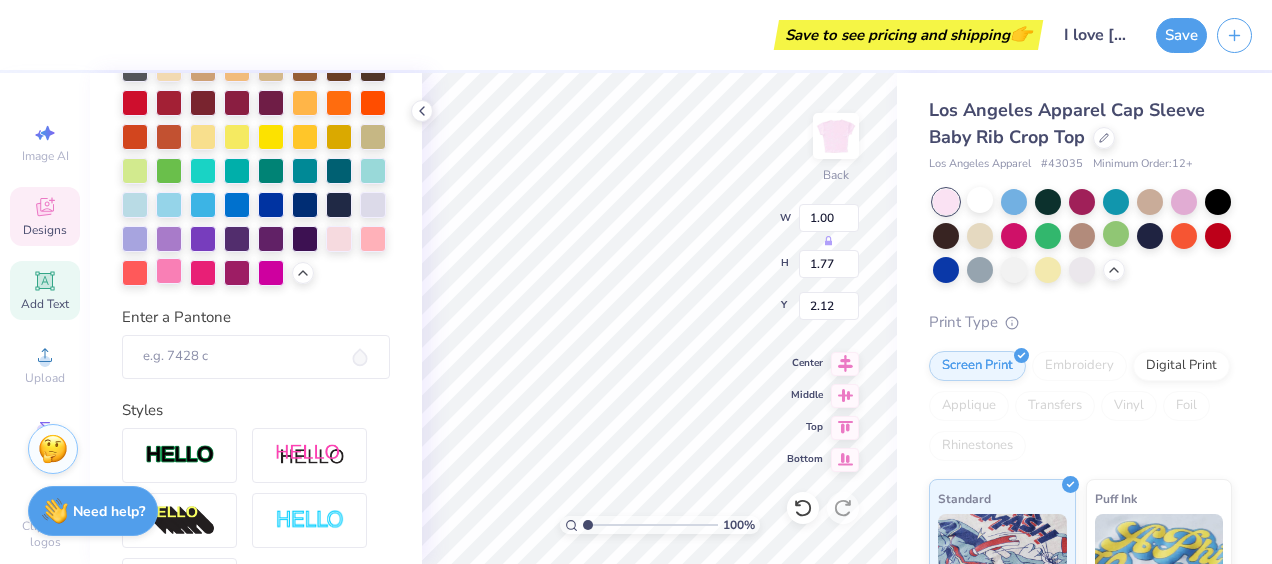 click at bounding box center [169, 271] 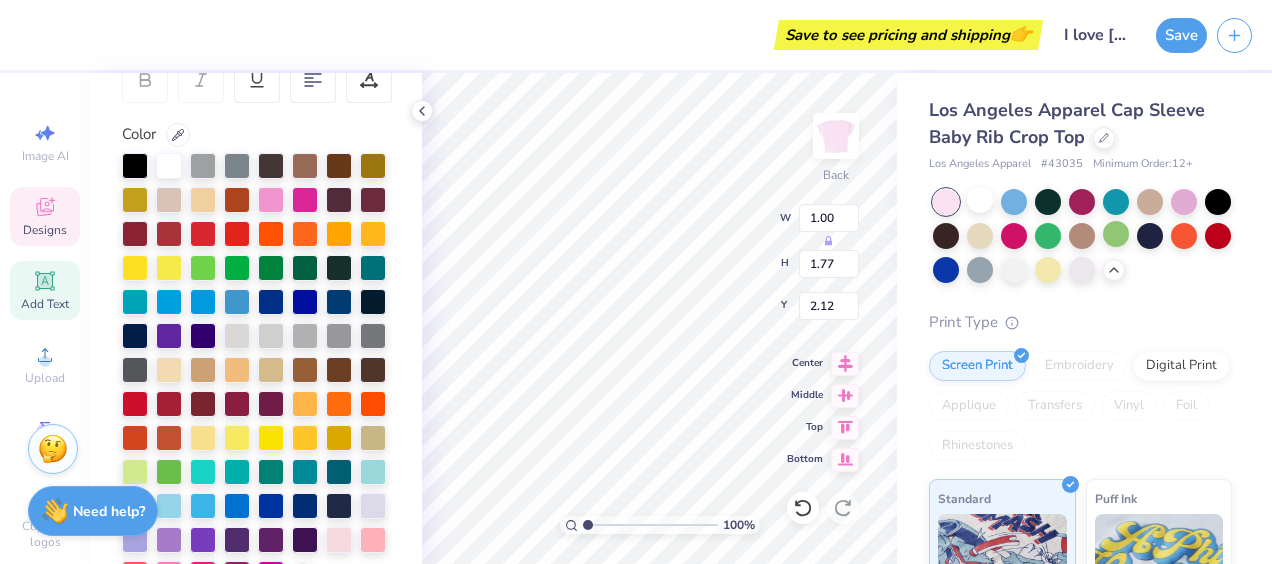 scroll, scrollTop: 279, scrollLeft: 0, axis: vertical 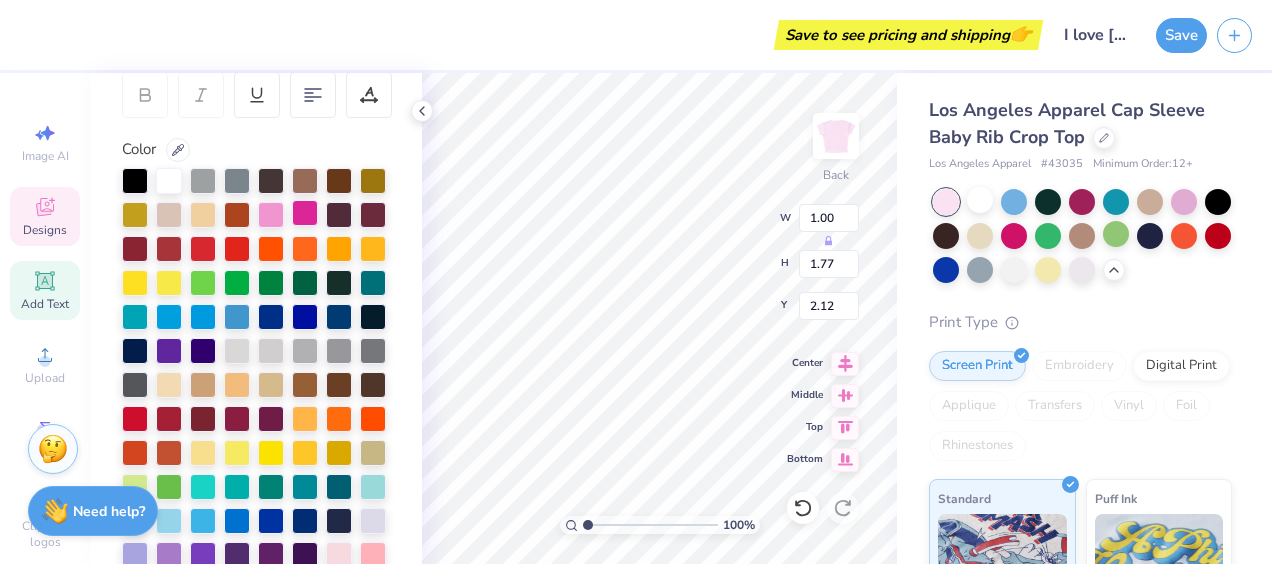 click at bounding box center [305, 213] 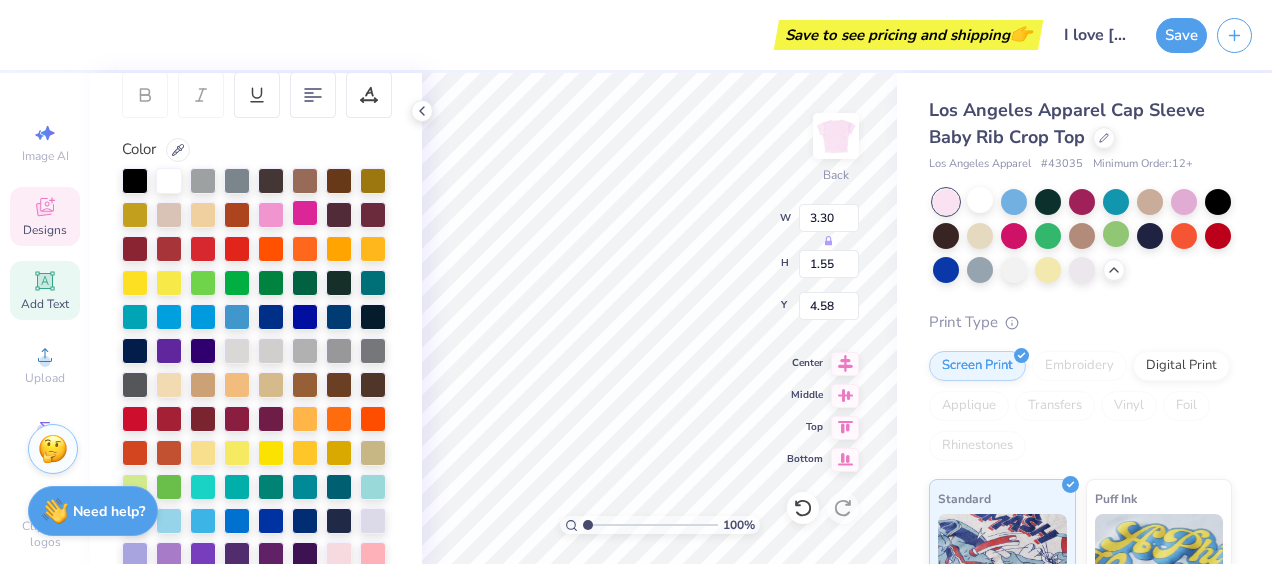 type on "3.30" 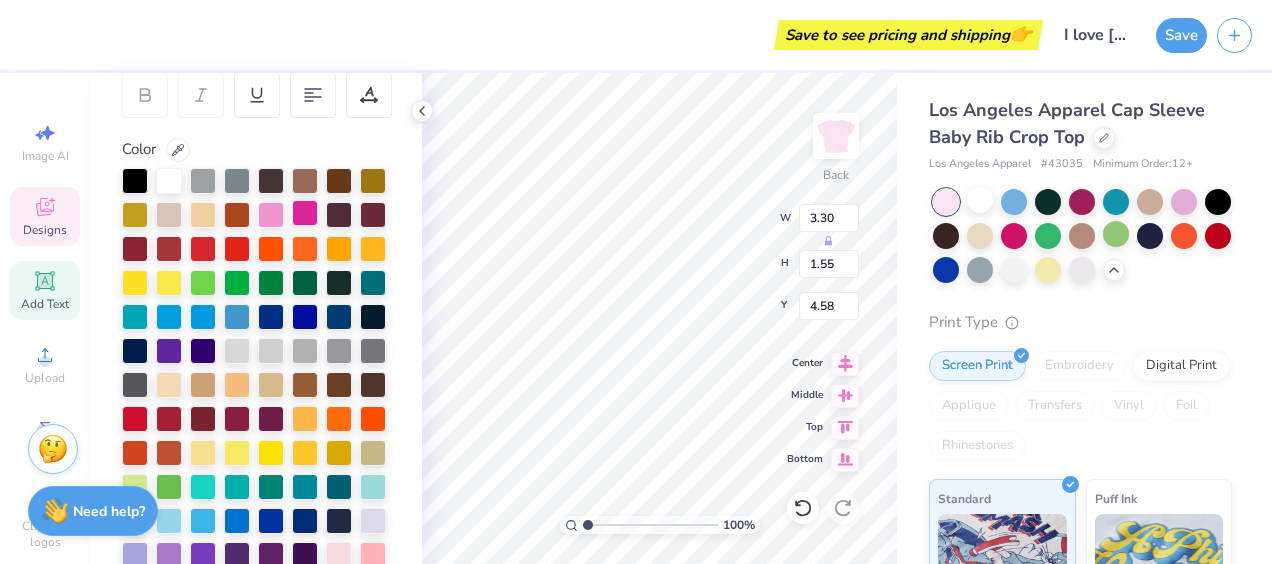click at bounding box center [305, 213] 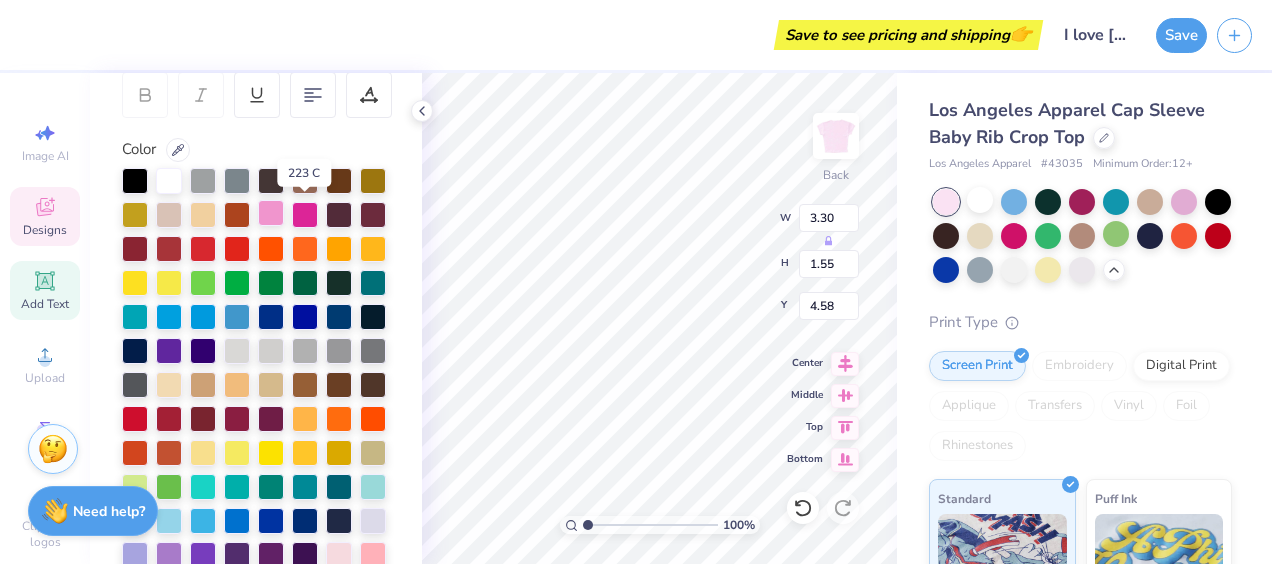 click at bounding box center [271, 213] 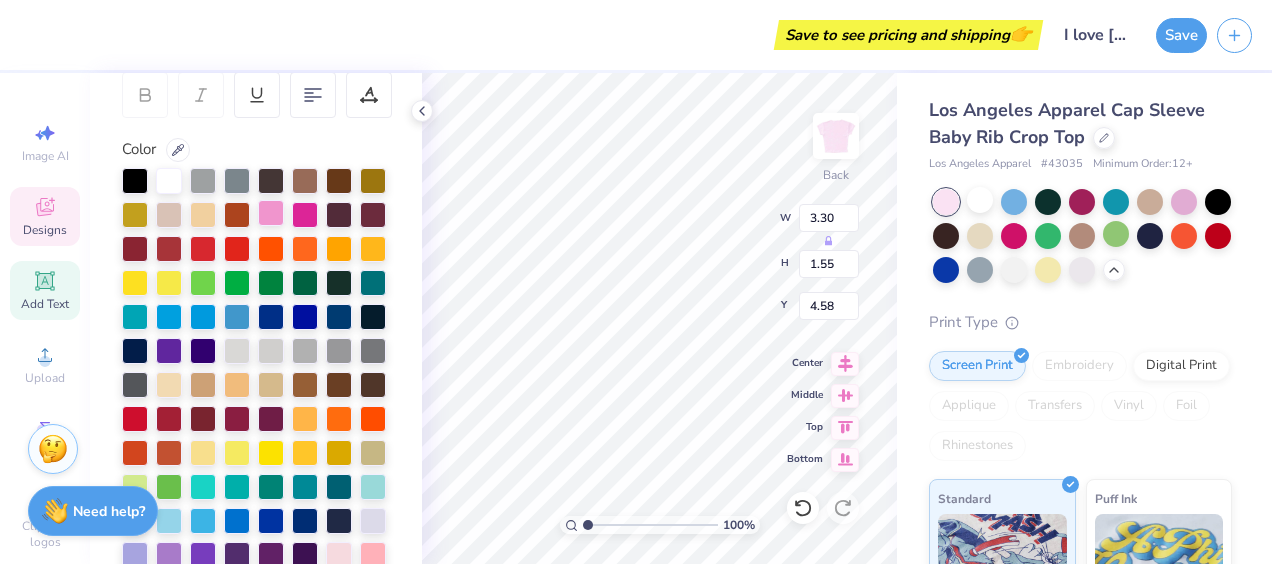 type on "1.00" 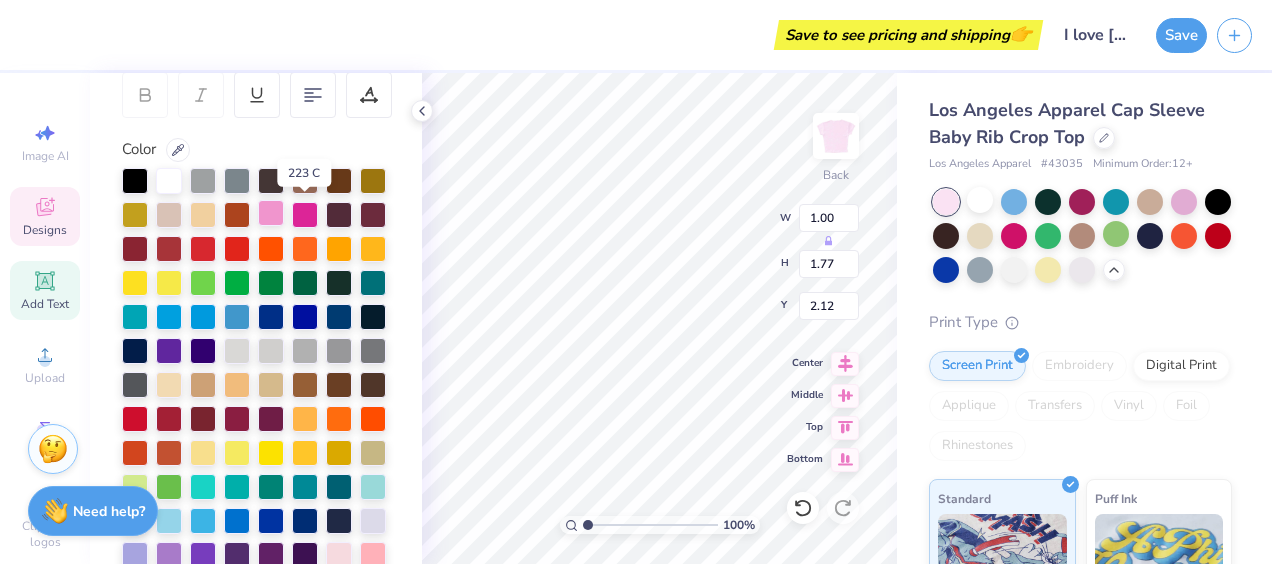 click at bounding box center (271, 213) 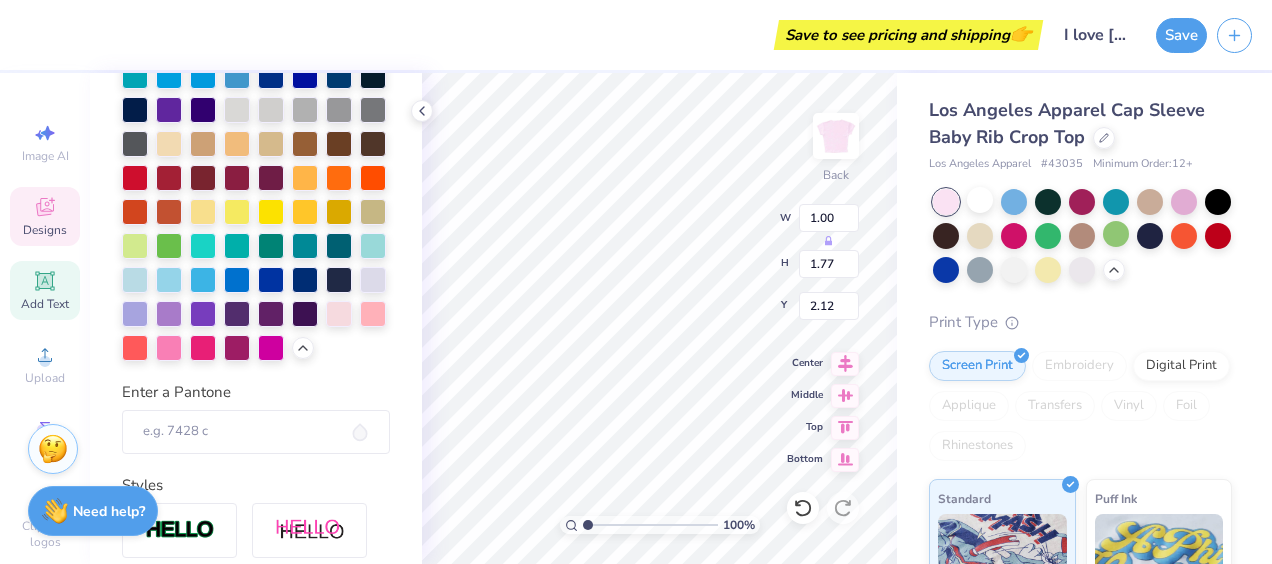 scroll, scrollTop: 521, scrollLeft: 0, axis: vertical 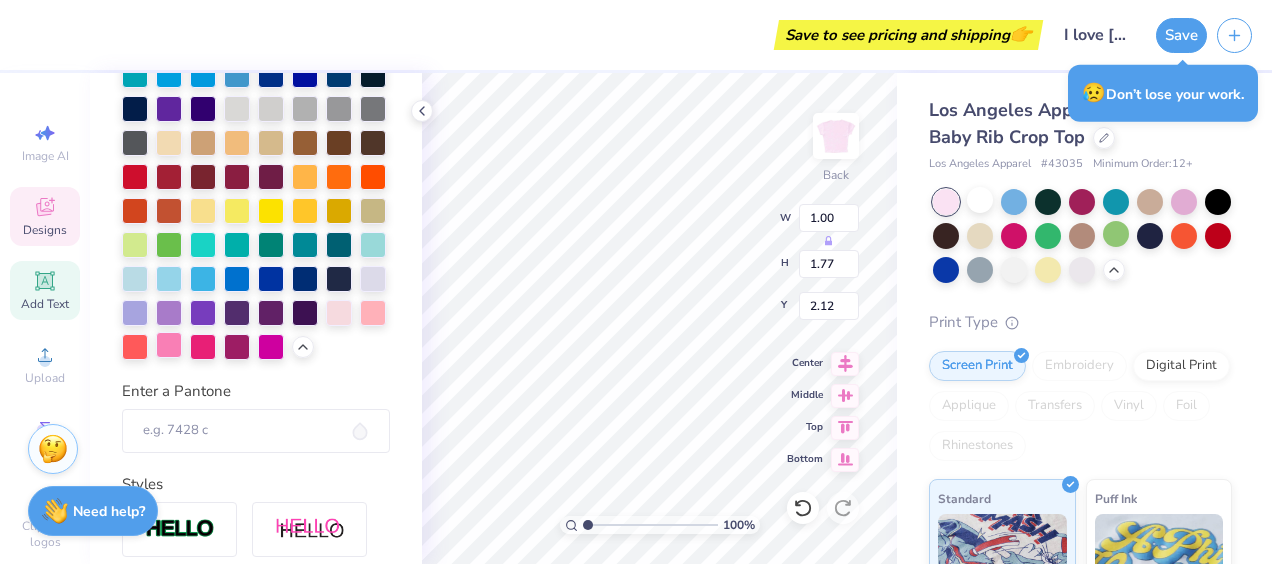 click at bounding box center (169, 345) 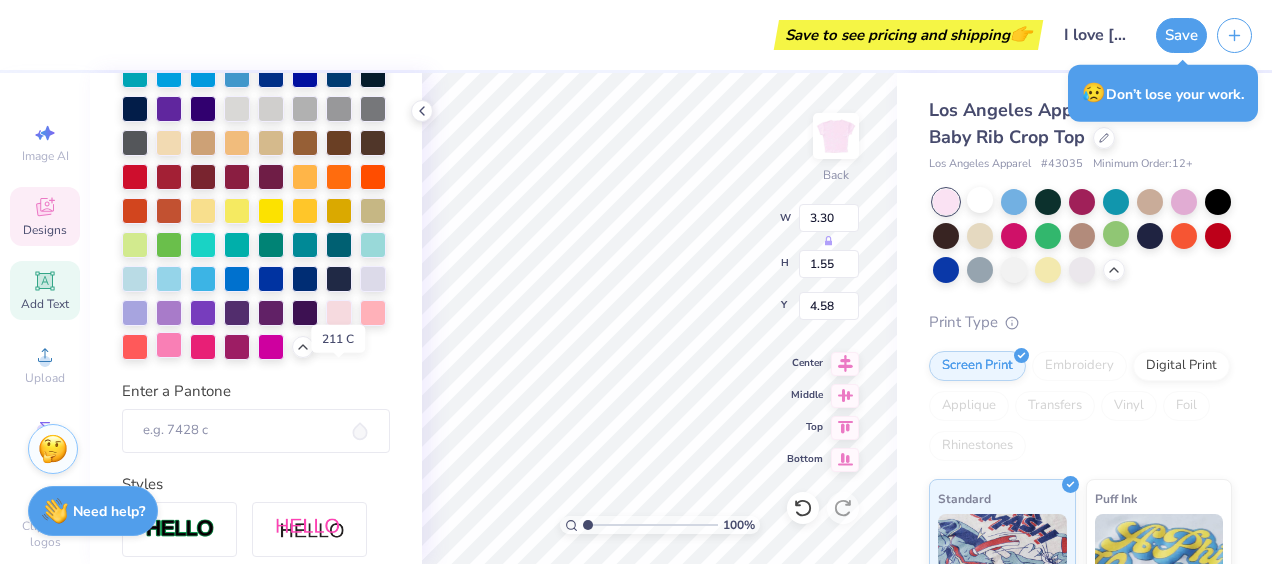 click at bounding box center [169, 345] 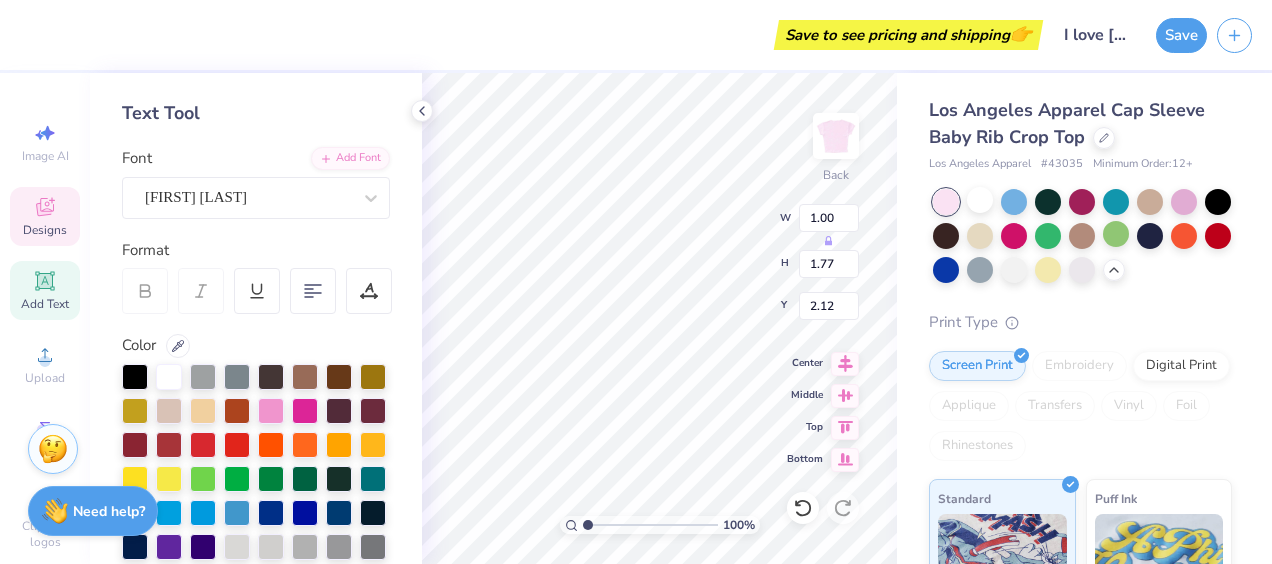 scroll, scrollTop: 80, scrollLeft: 0, axis: vertical 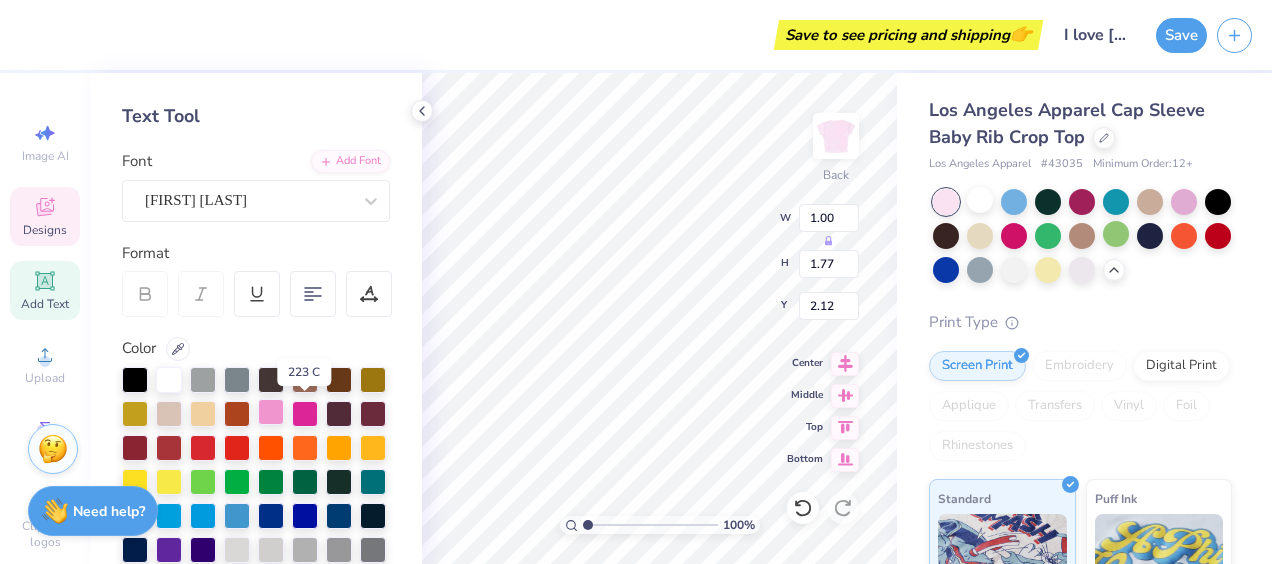 click at bounding box center [271, 412] 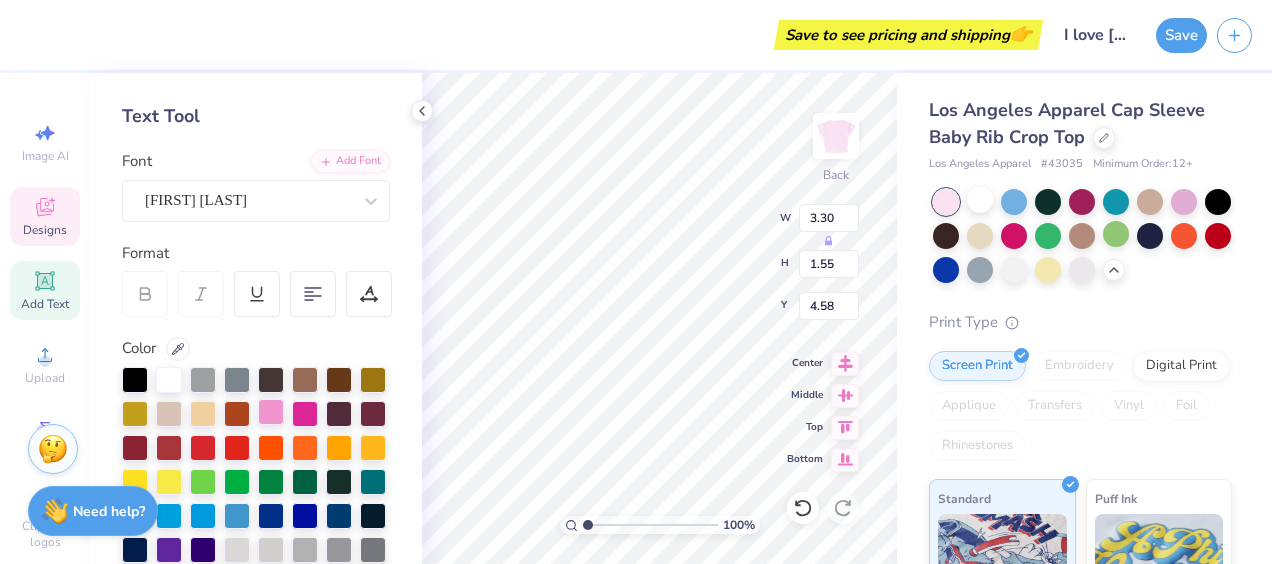 click at bounding box center [271, 412] 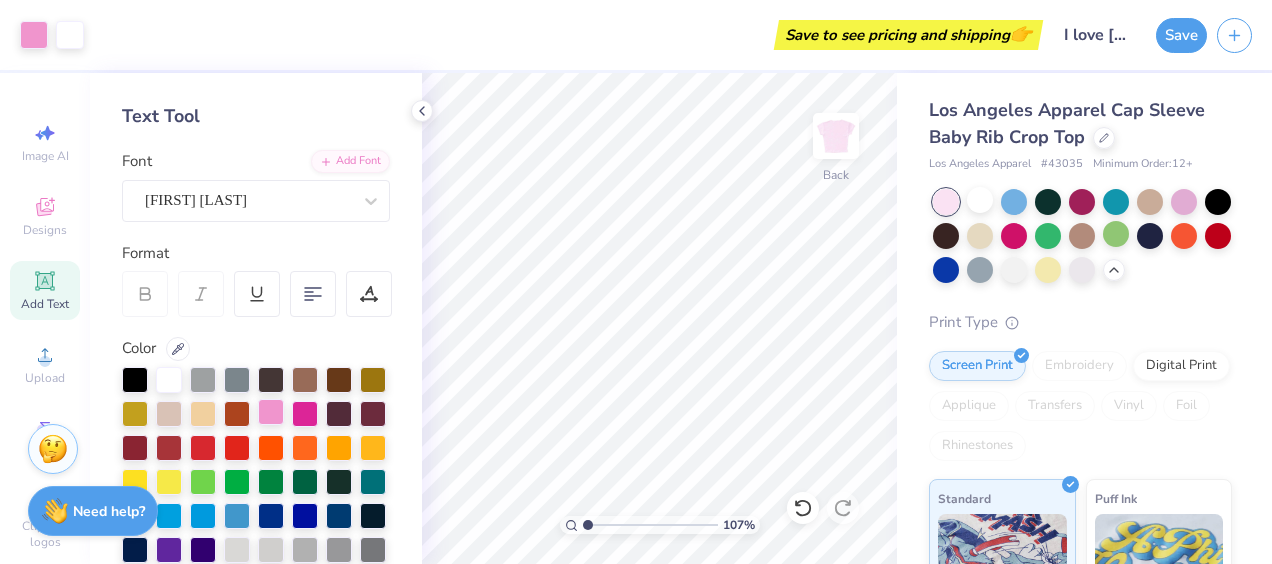 type on "1" 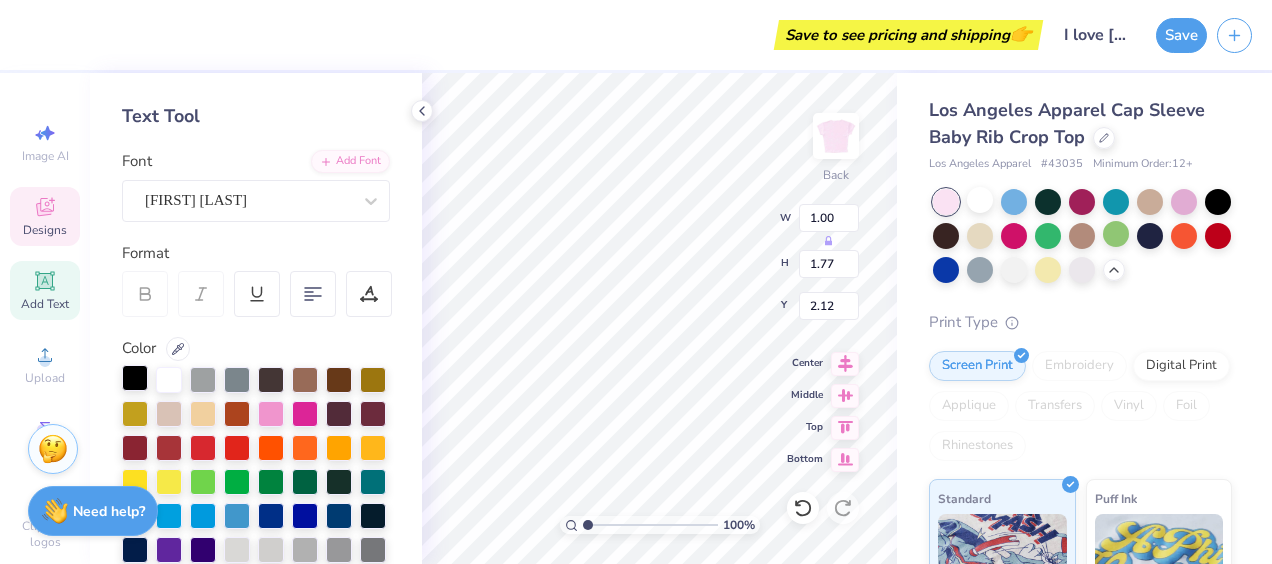 click at bounding box center [135, 378] 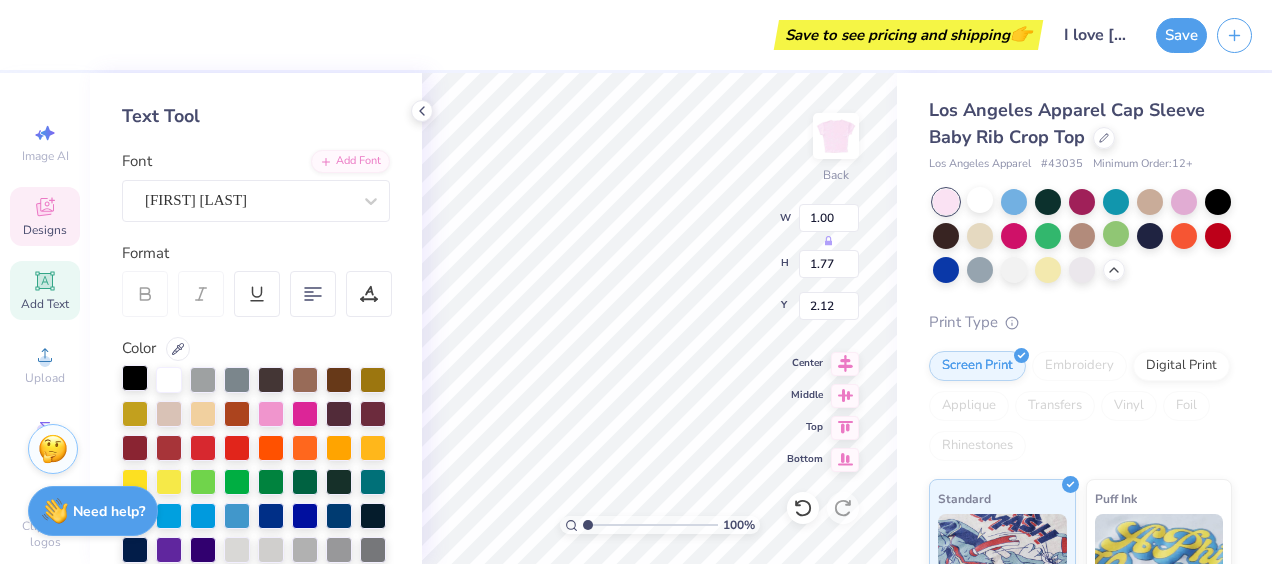 type on "3.30" 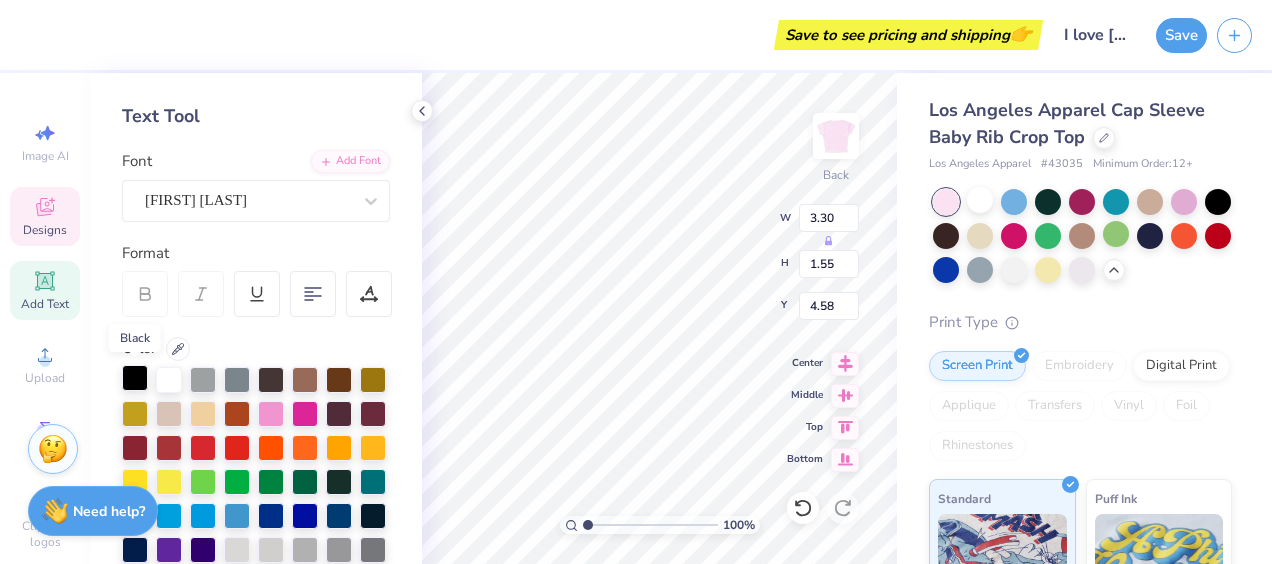 click at bounding box center [135, 378] 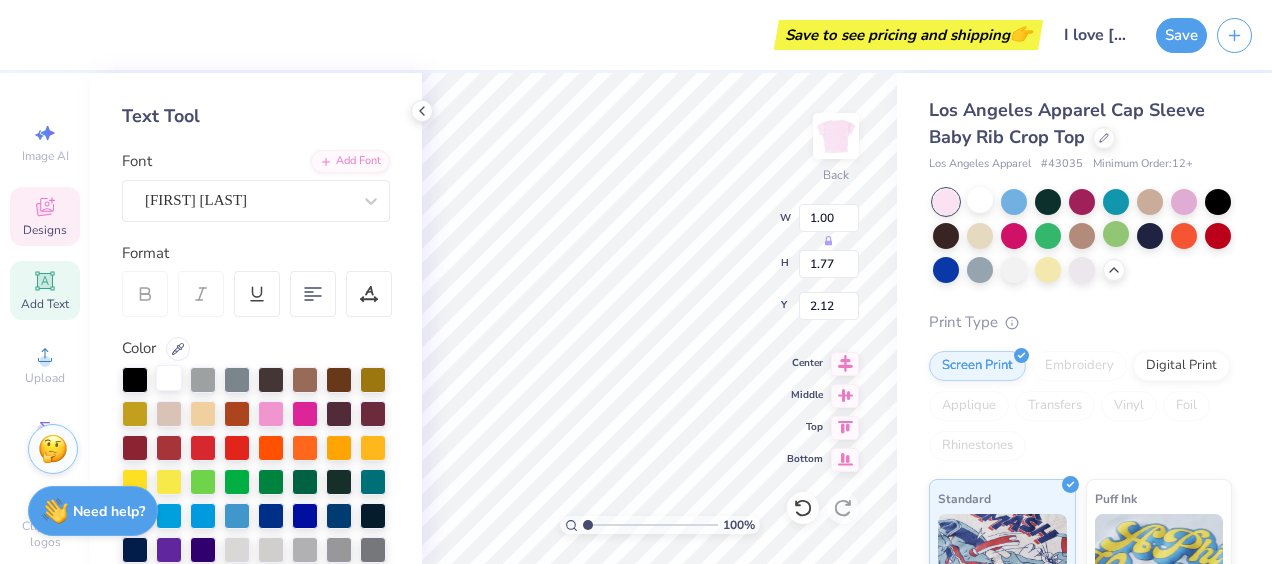 click at bounding box center (169, 378) 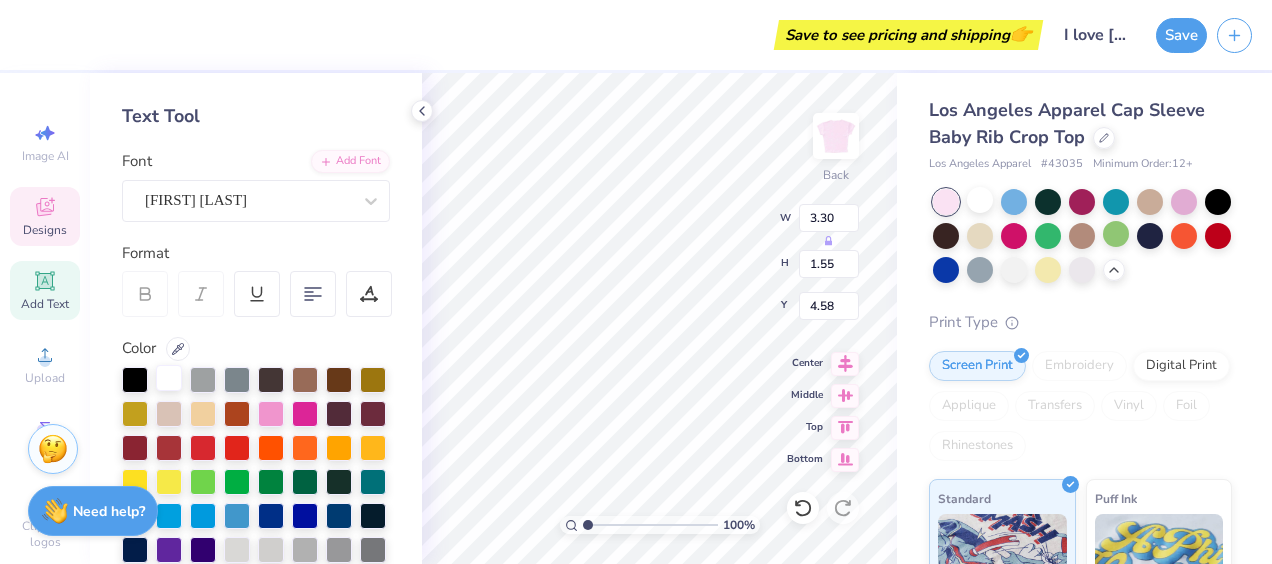 click at bounding box center (169, 378) 